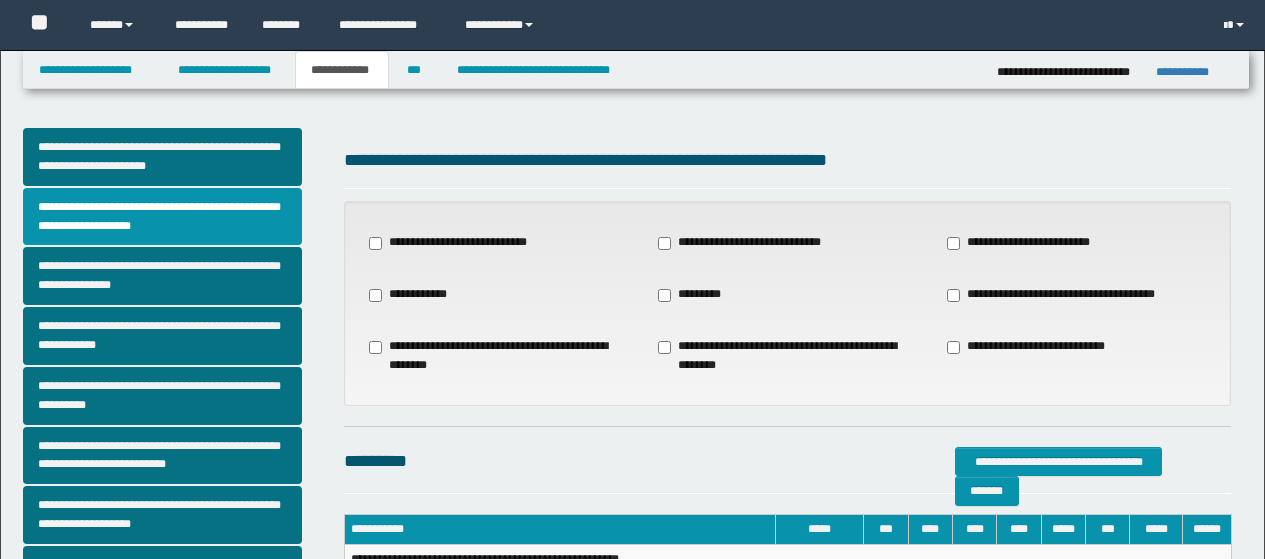 scroll, scrollTop: 0, scrollLeft: 0, axis: both 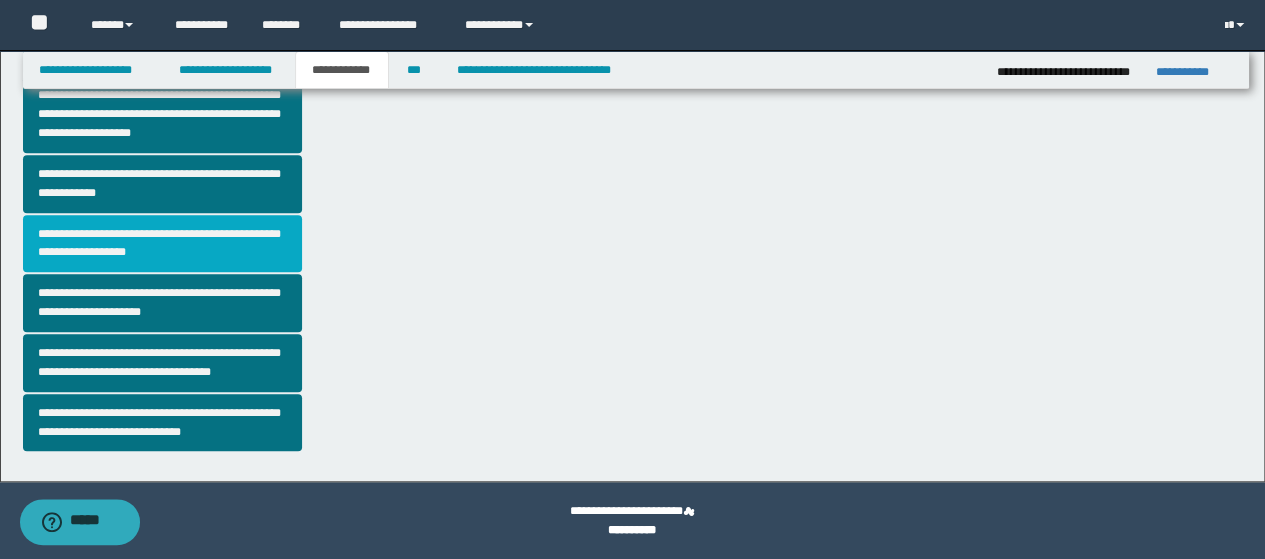 click on "**********" at bounding box center (162, 244) 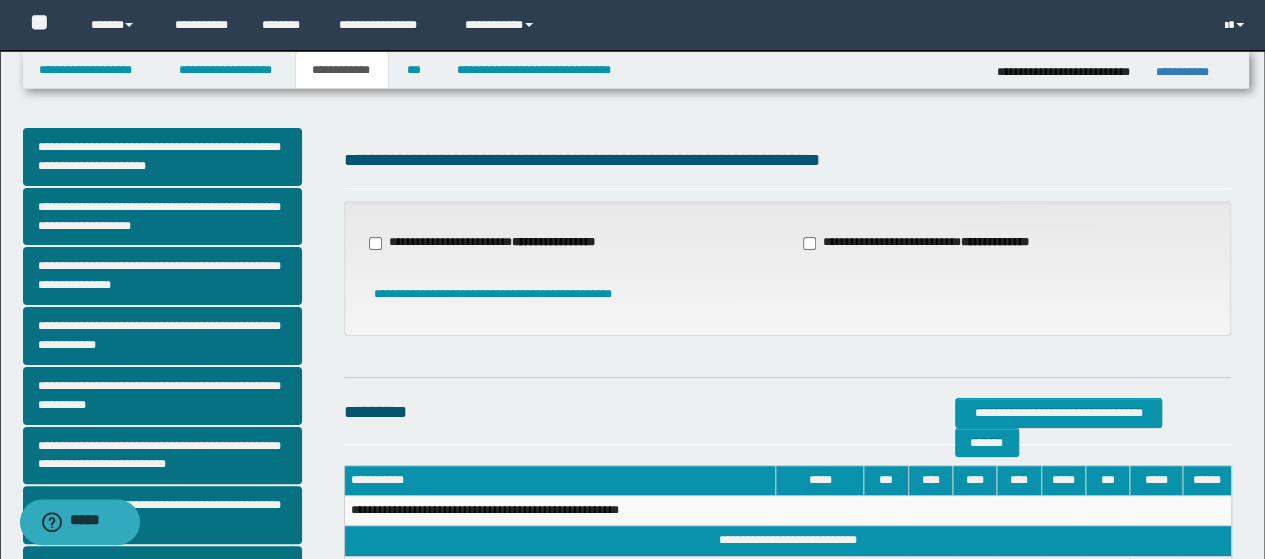 click on "**********" at bounding box center [494, 243] 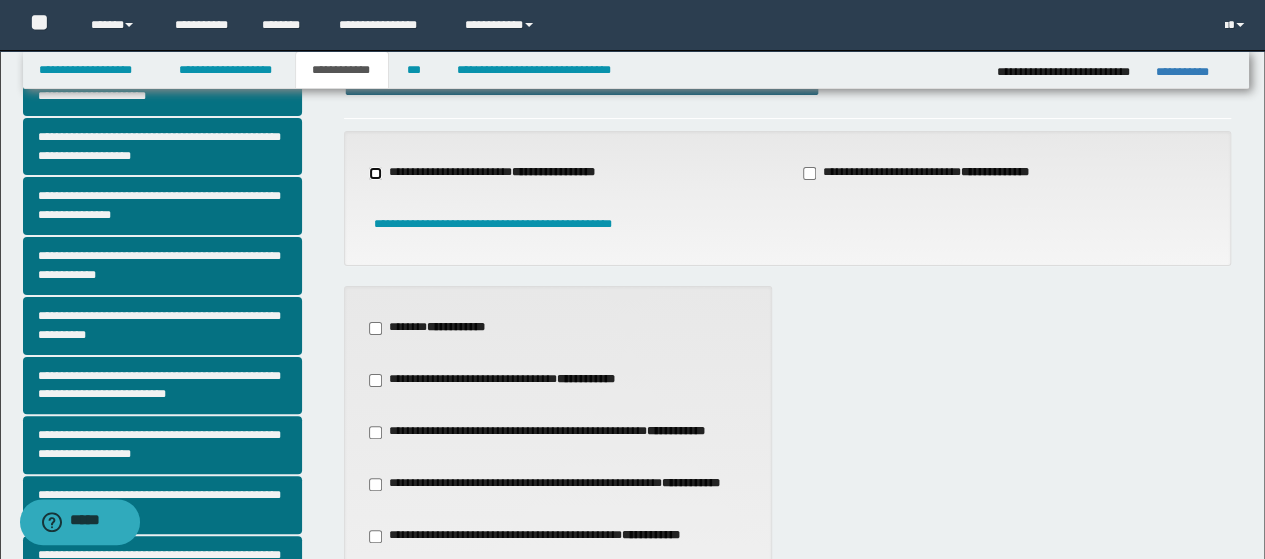 scroll, scrollTop: 100, scrollLeft: 0, axis: vertical 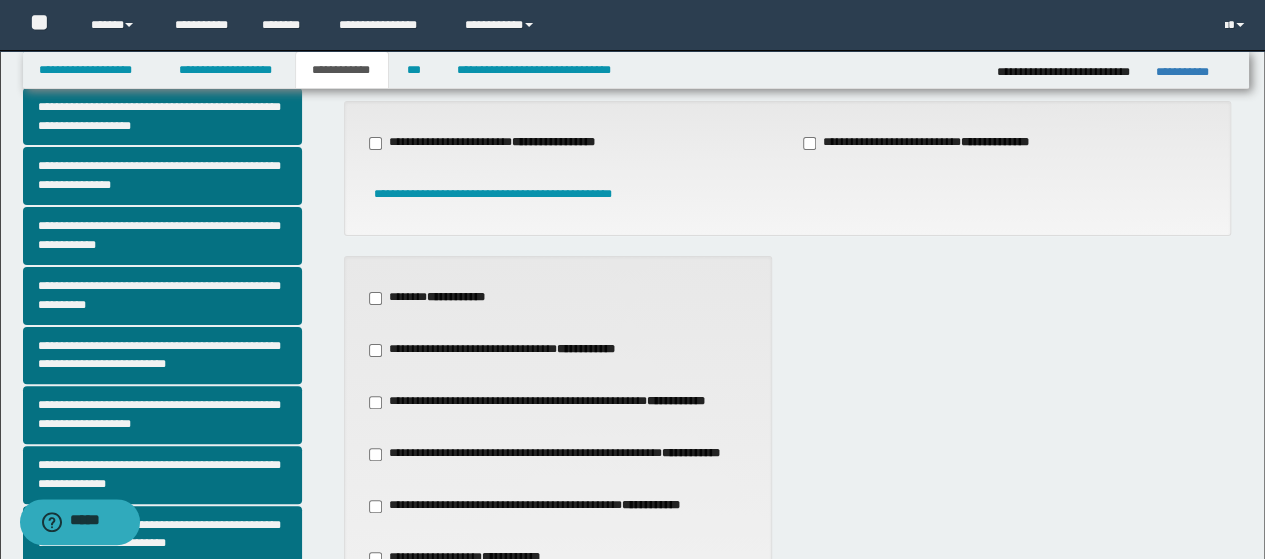 click on "**********" at bounding box center [537, 506] 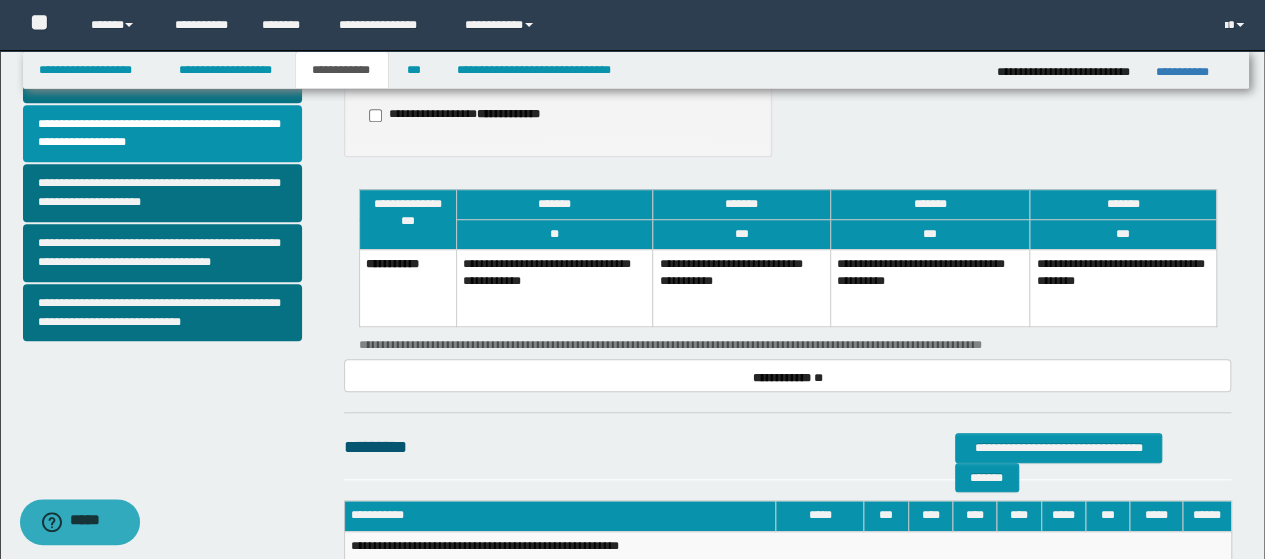scroll, scrollTop: 700, scrollLeft: 0, axis: vertical 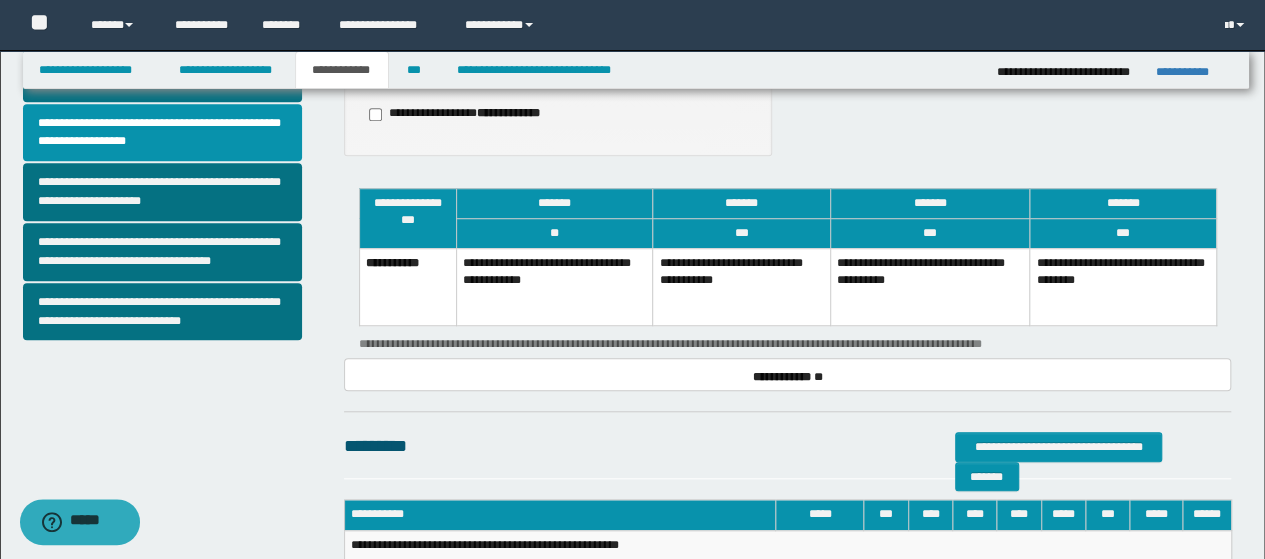 click on "**********" at bounding box center (1123, 286) 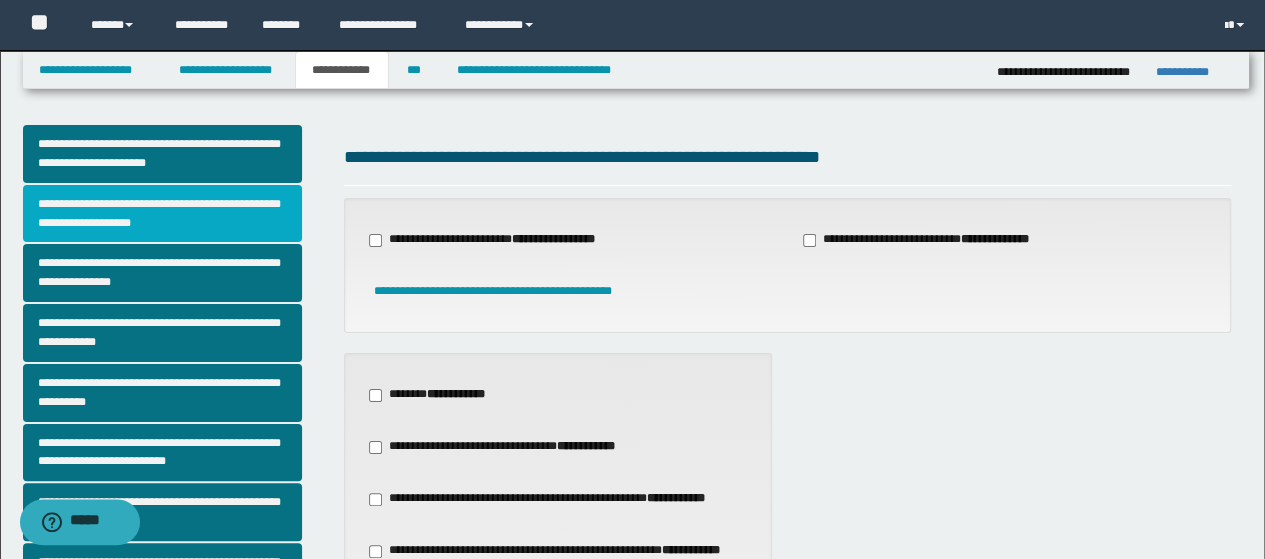 scroll, scrollTop: 0, scrollLeft: 0, axis: both 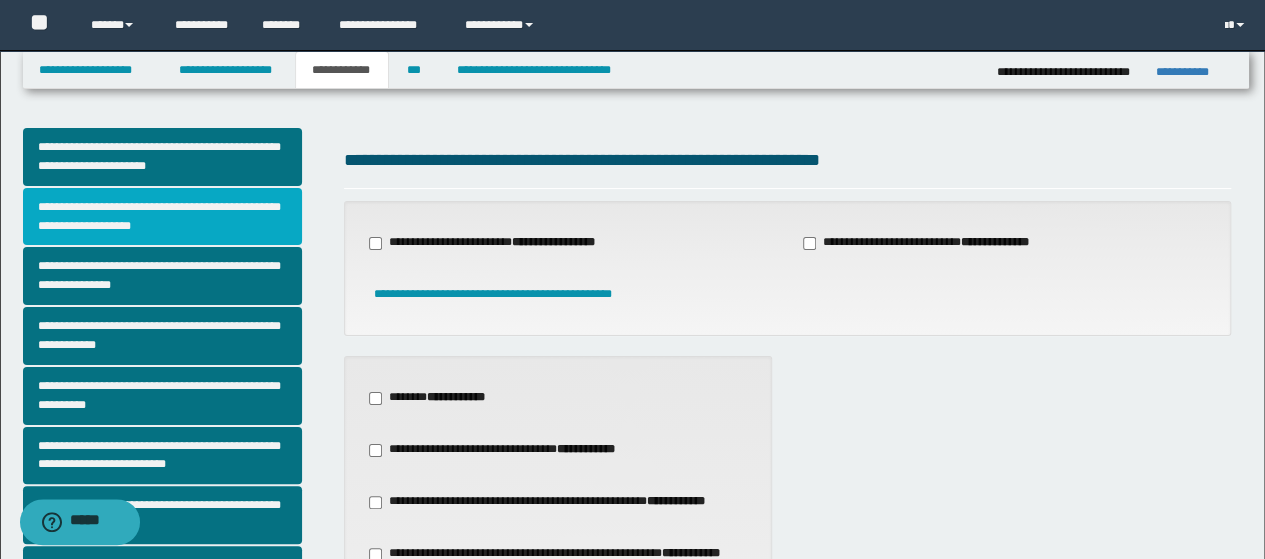 click on "**********" at bounding box center [162, 217] 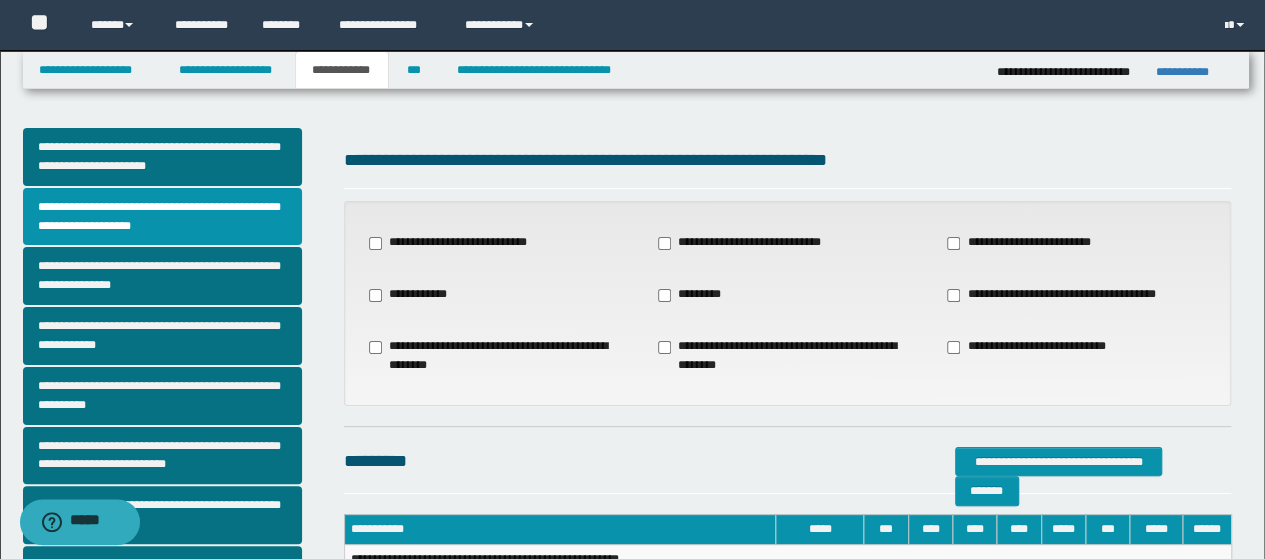 click on "**********" at bounding box center [1062, 295] 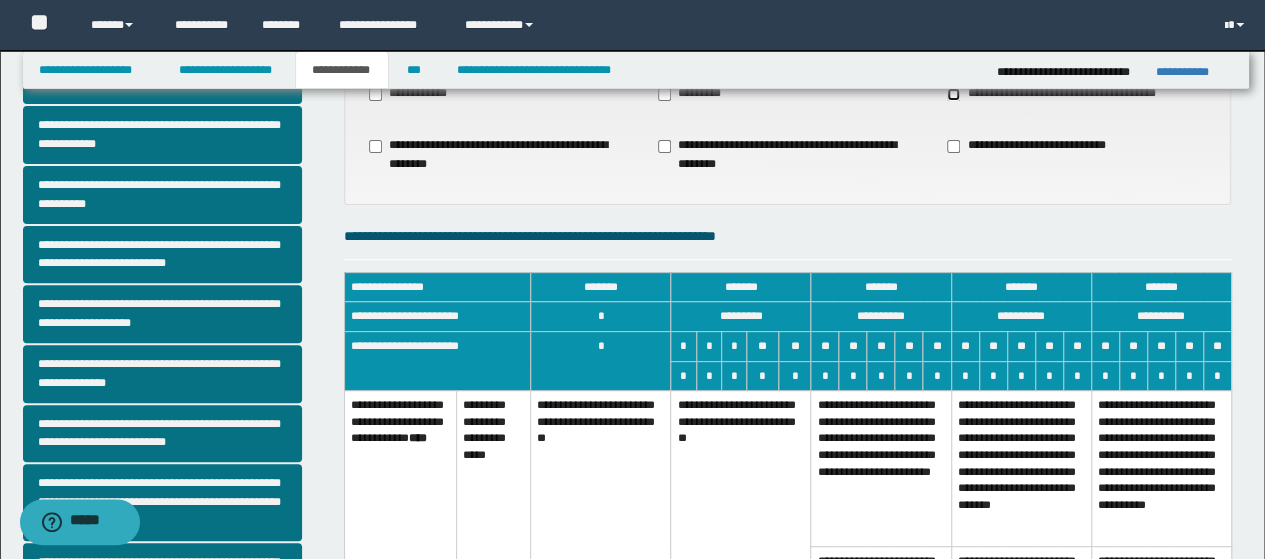 scroll, scrollTop: 300, scrollLeft: 0, axis: vertical 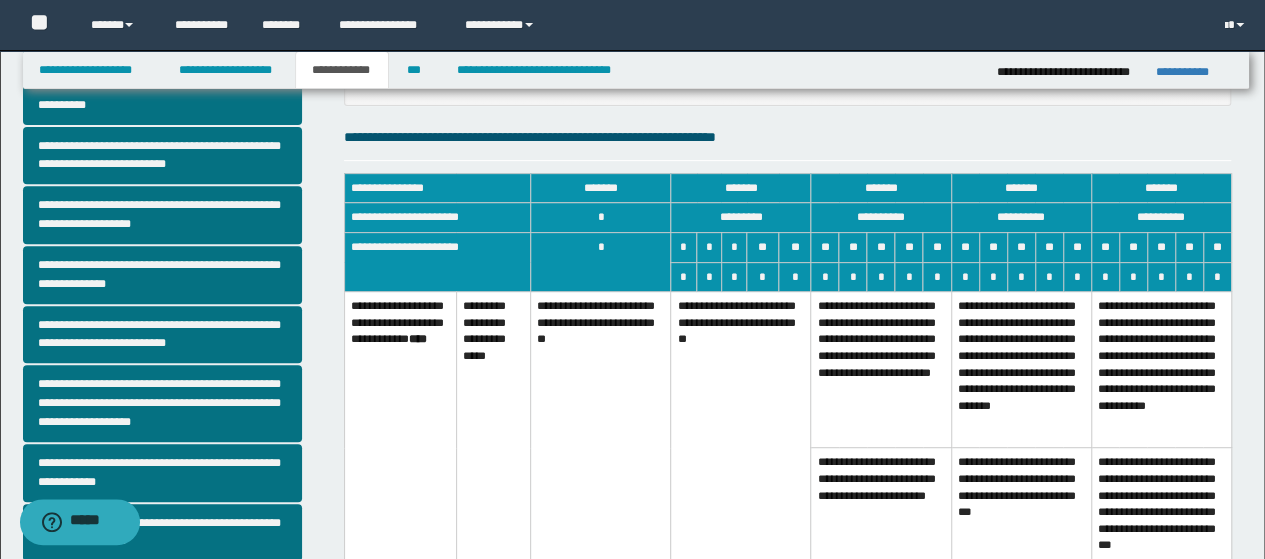 click on "**********" at bounding box center (741, 438) 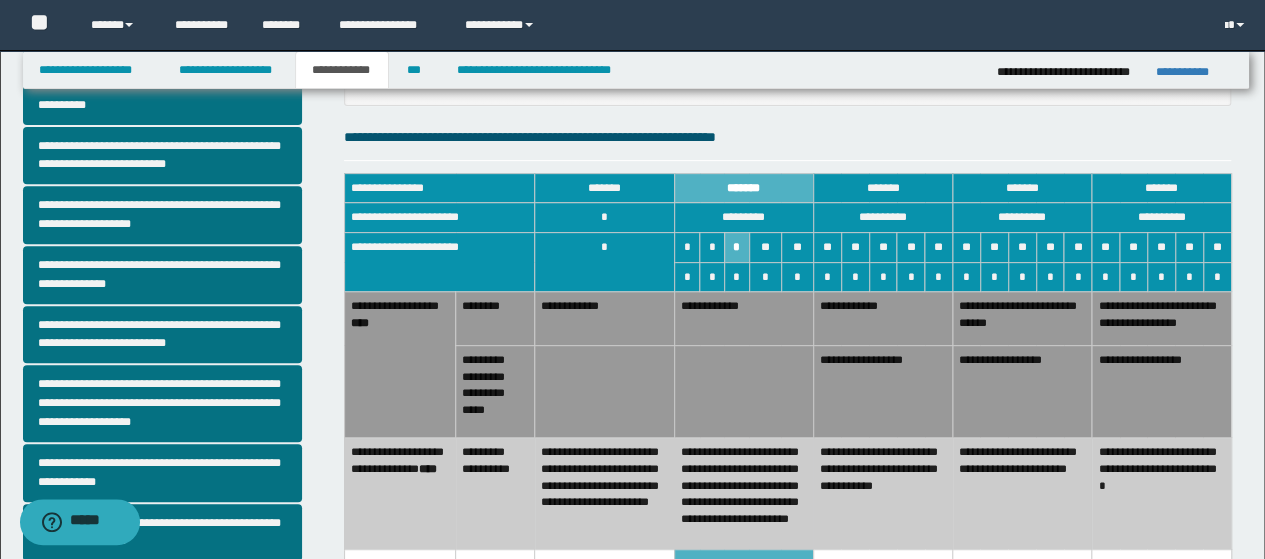 click on "**********" at bounding box center [743, 689] 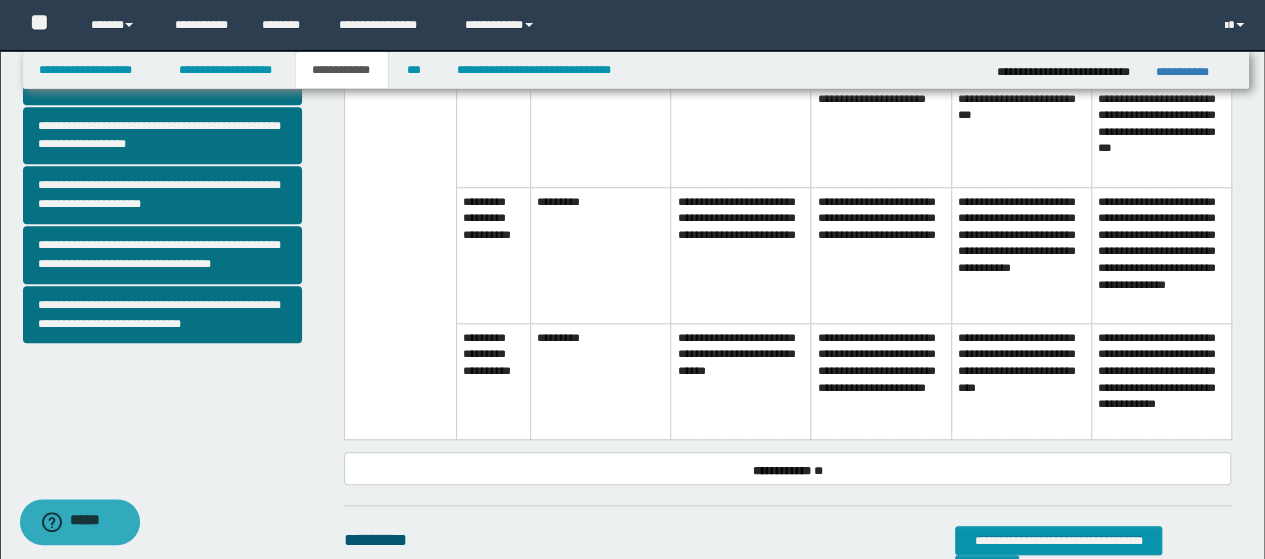 scroll, scrollTop: 700, scrollLeft: 0, axis: vertical 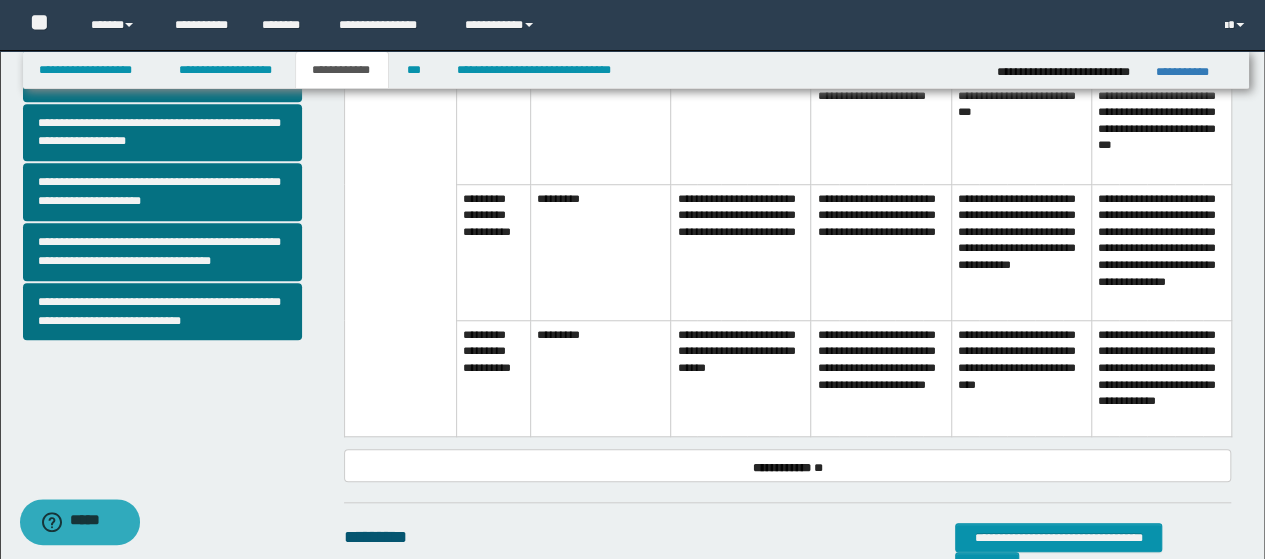 click on "**********" at bounding box center (741, 378) 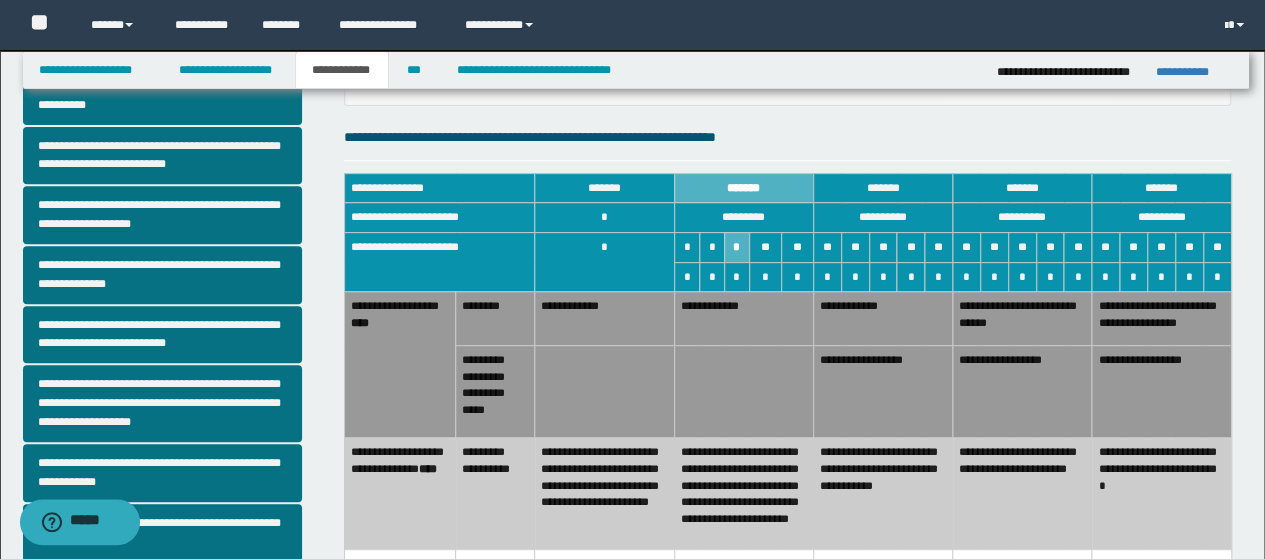 scroll, scrollTop: 300, scrollLeft: 0, axis: vertical 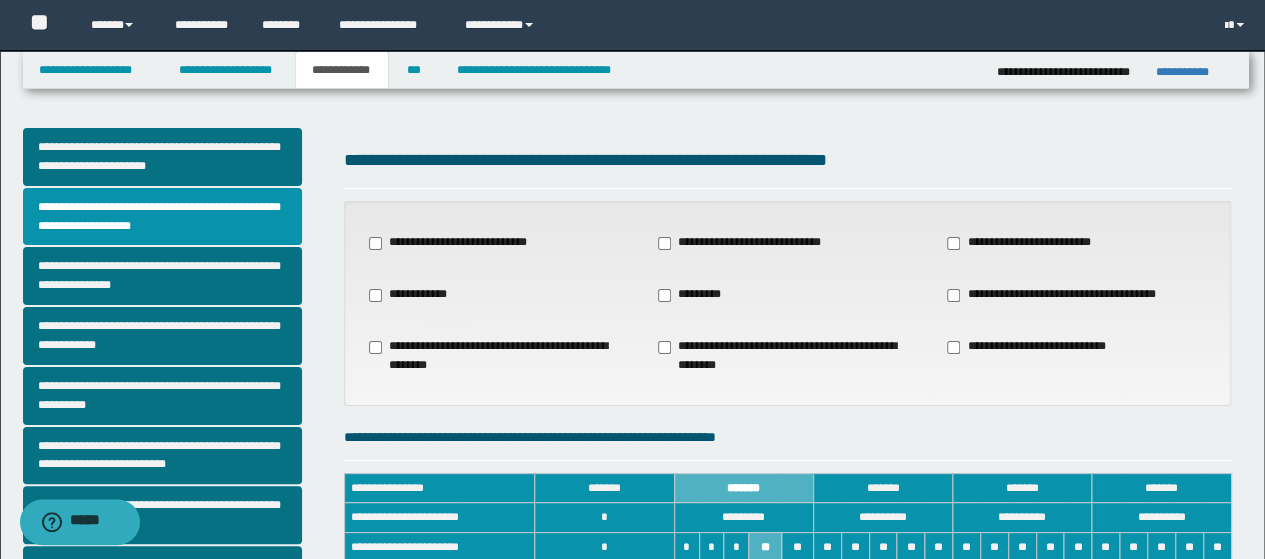 click on "**********" at bounding box center [456, 243] 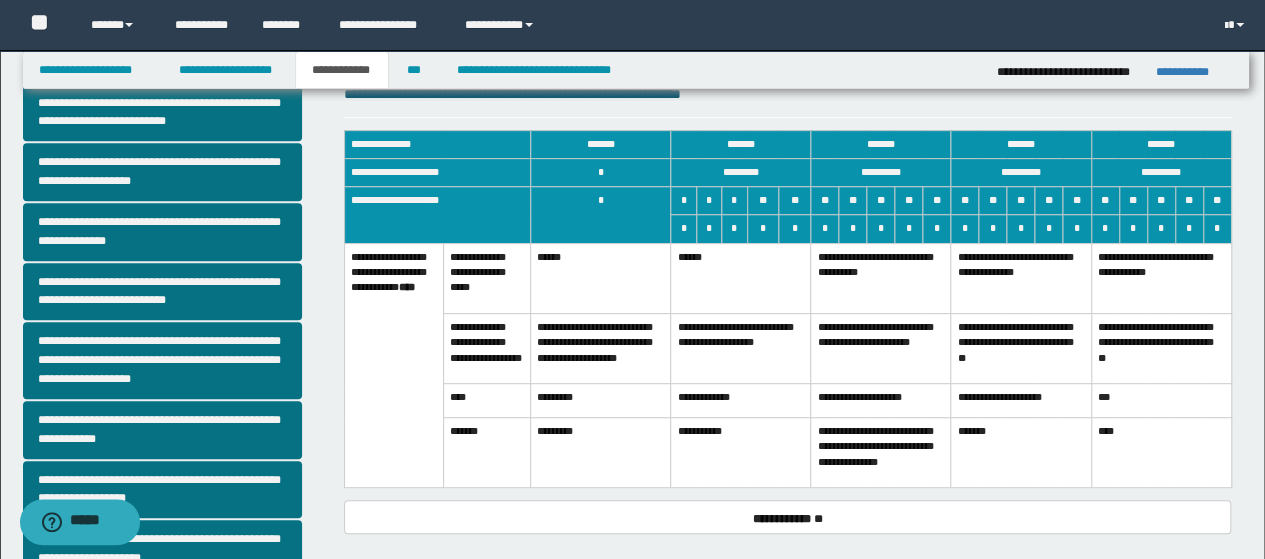 scroll, scrollTop: 300, scrollLeft: 0, axis: vertical 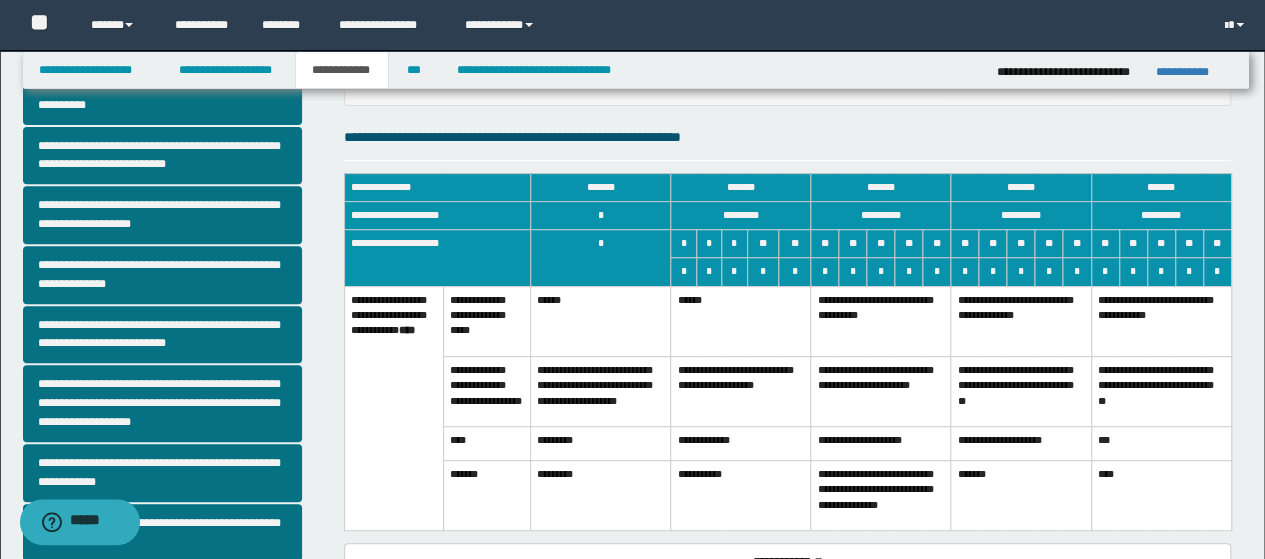 click on "**********" at bounding box center [741, 391] 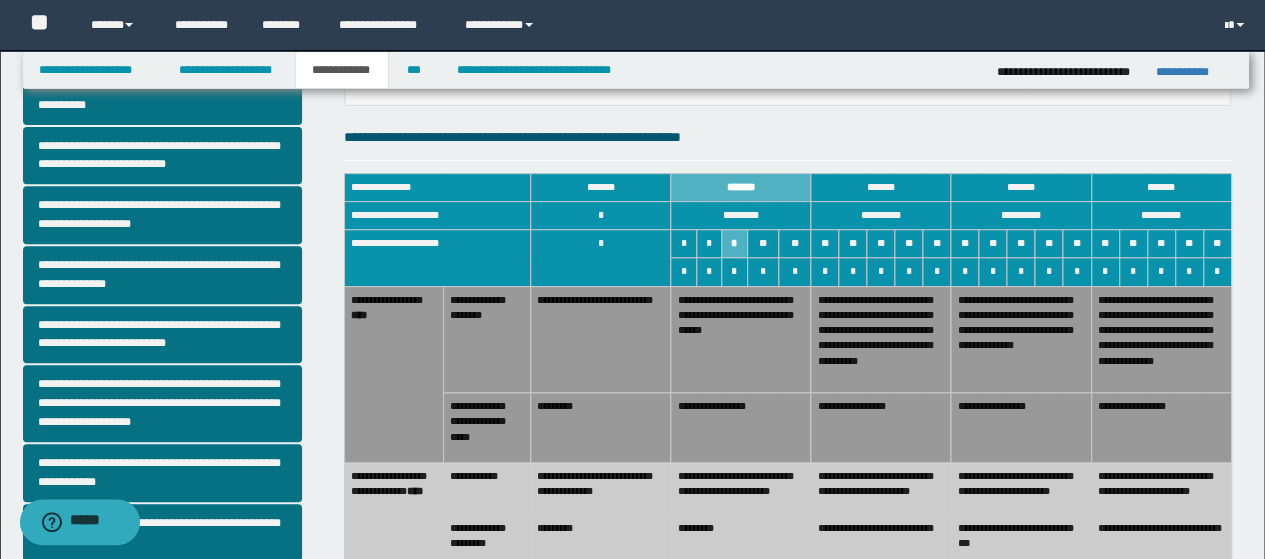click on "**********" at bounding box center [741, 428] 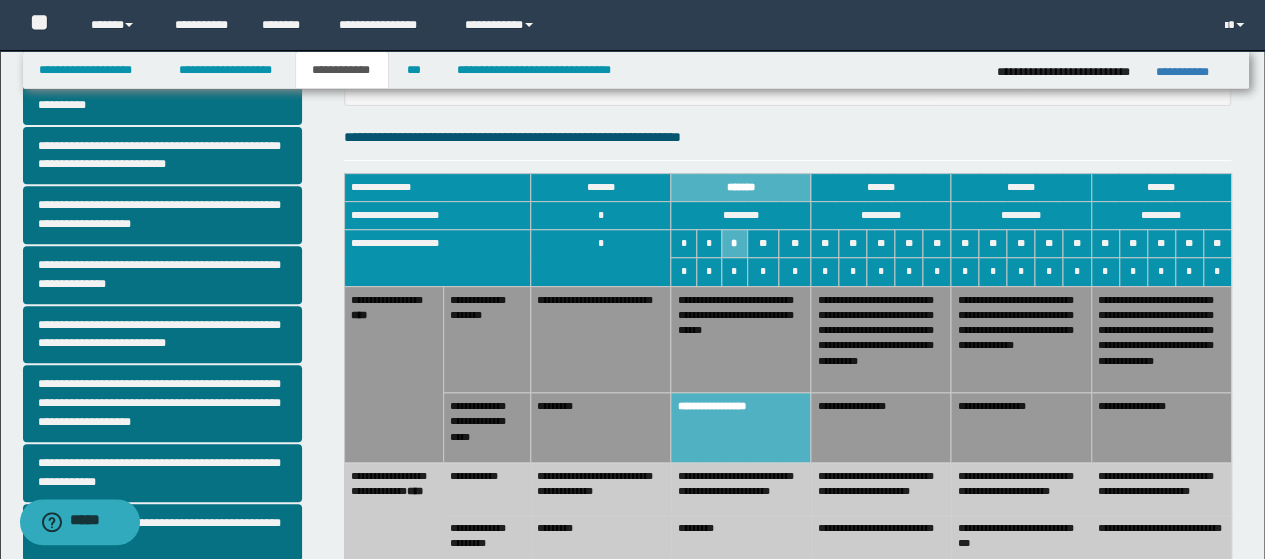 click on "**********" at bounding box center [741, 428] 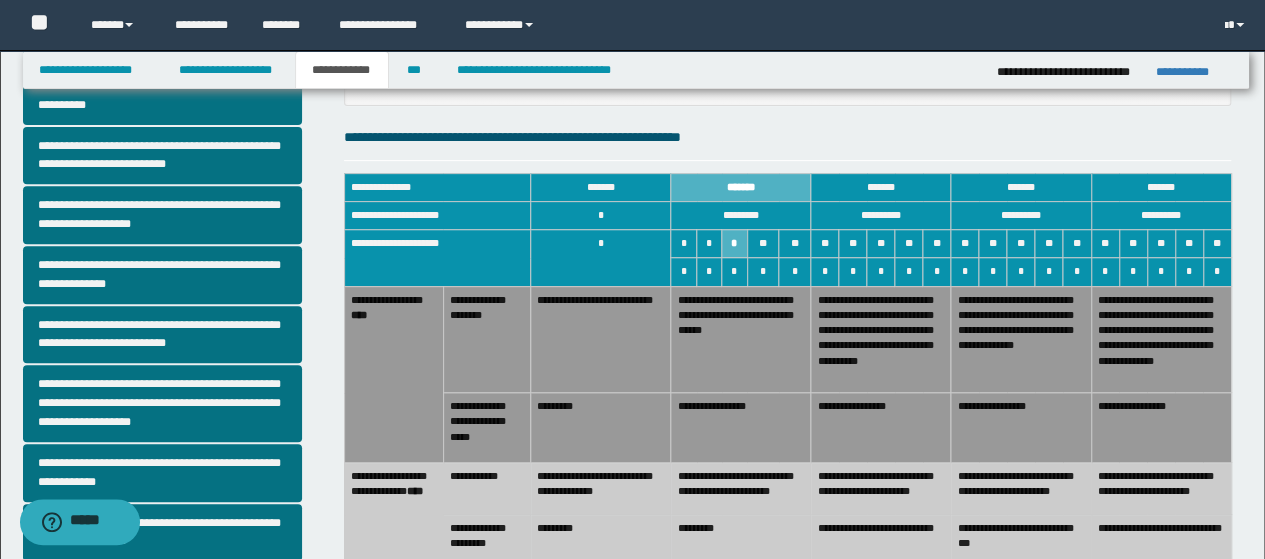 click on "**********" at bounding box center (881, 428) 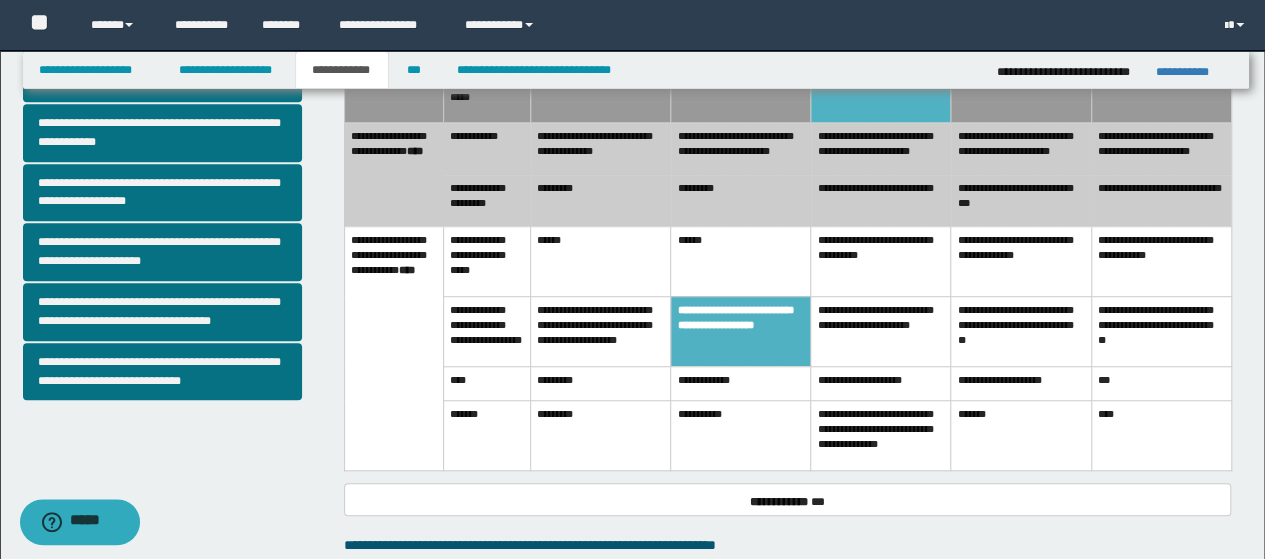 scroll, scrollTop: 500, scrollLeft: 0, axis: vertical 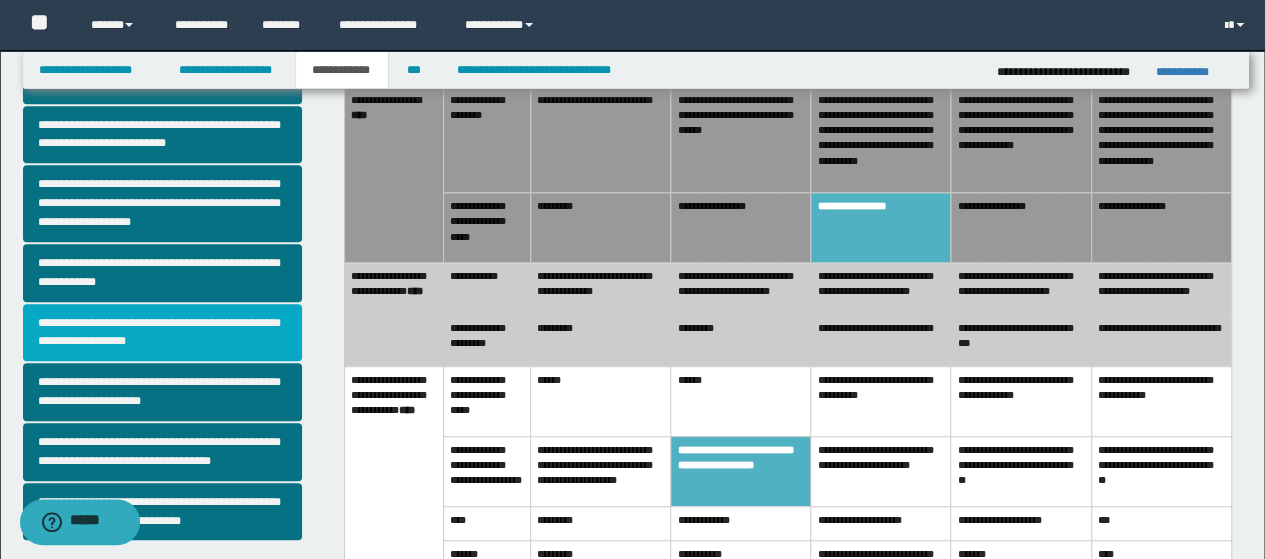 click on "**********" at bounding box center (162, 333) 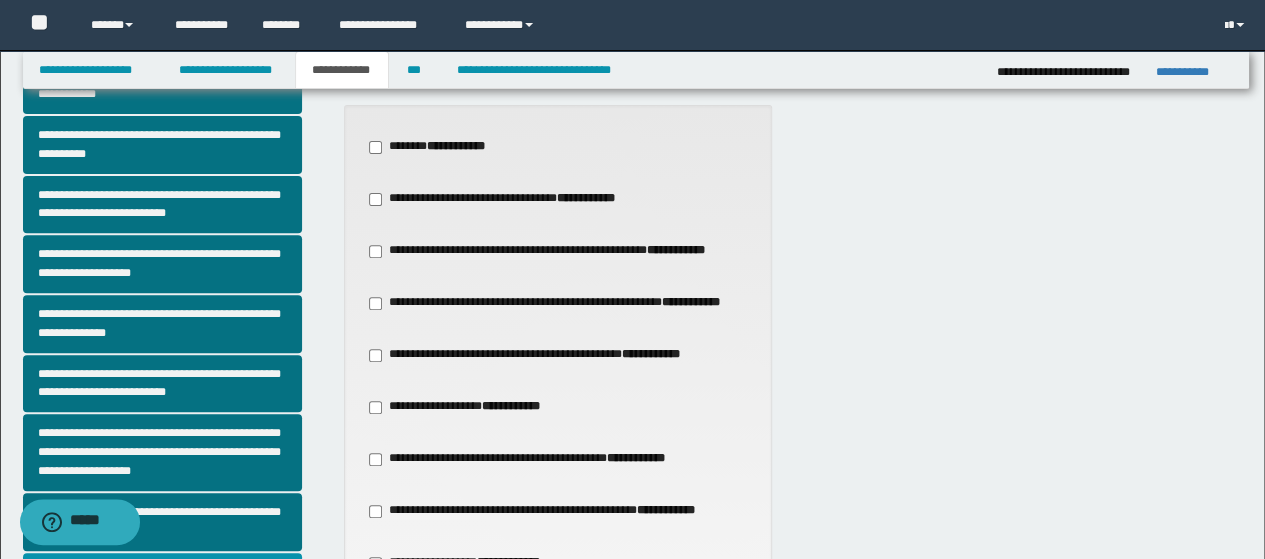 scroll, scrollTop: 300, scrollLeft: 0, axis: vertical 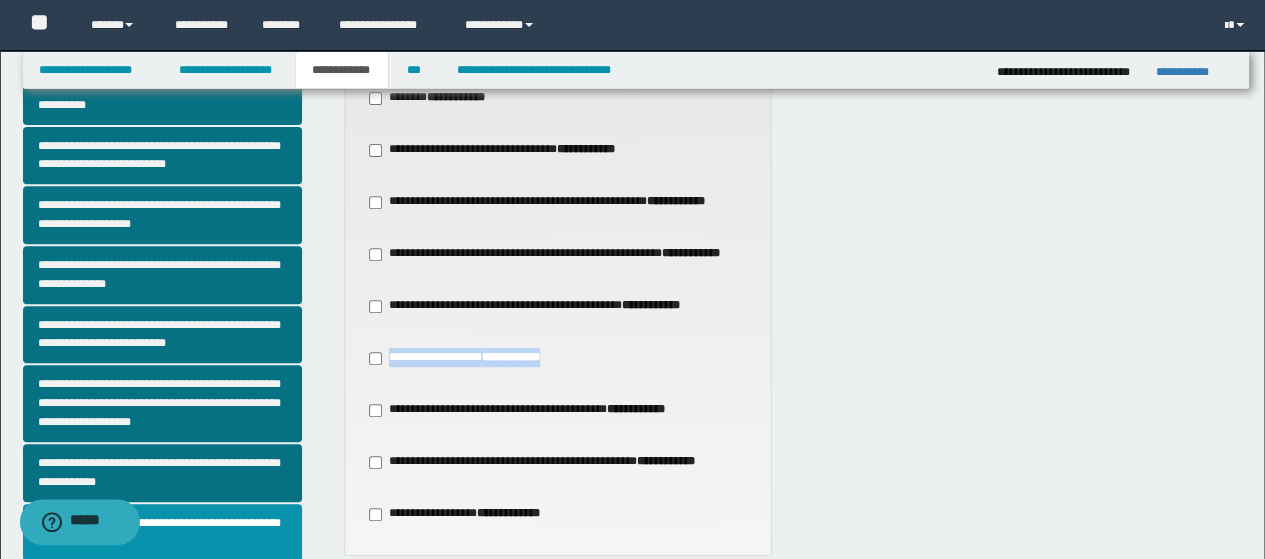 click on "**********" at bounding box center [632, -21] 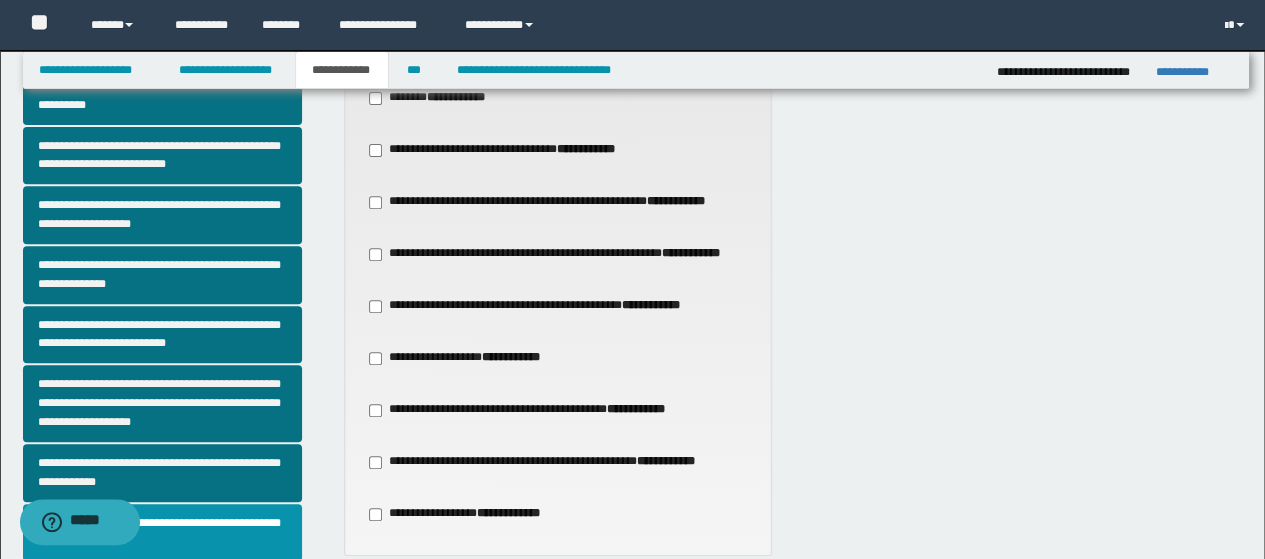 click on "**********" at bounding box center (788, 315) 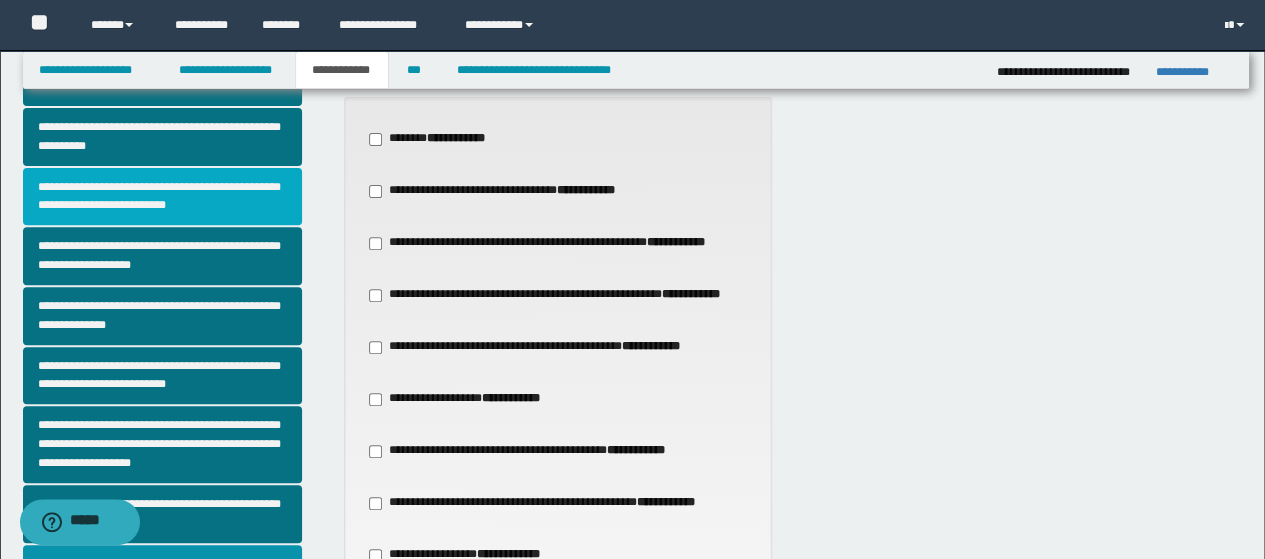 scroll, scrollTop: 300, scrollLeft: 0, axis: vertical 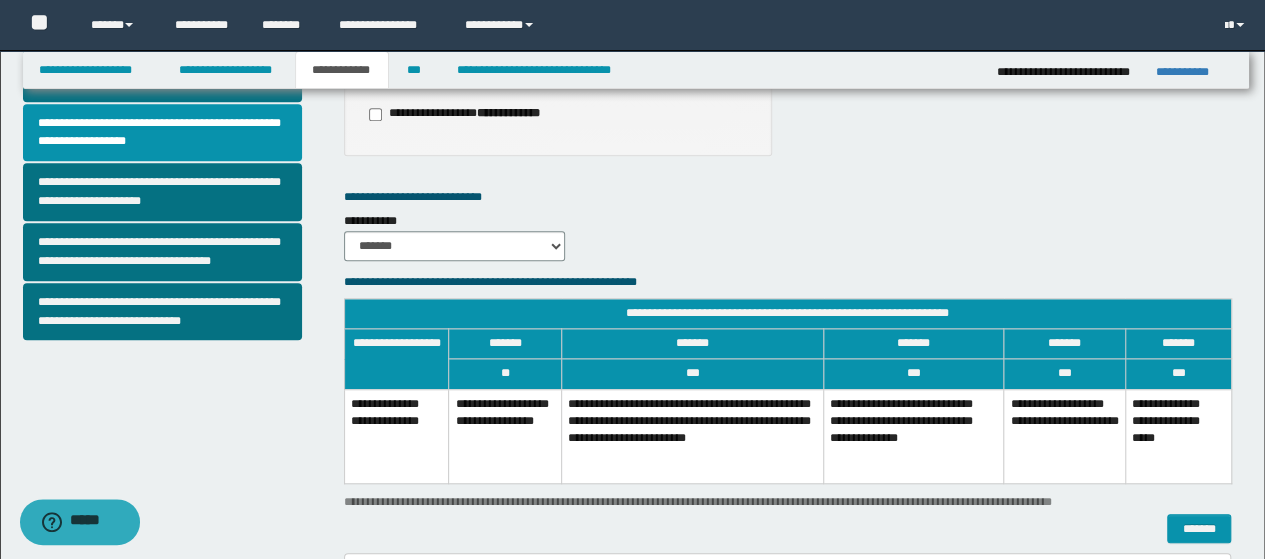 click on "**********" at bounding box center (693, 436) 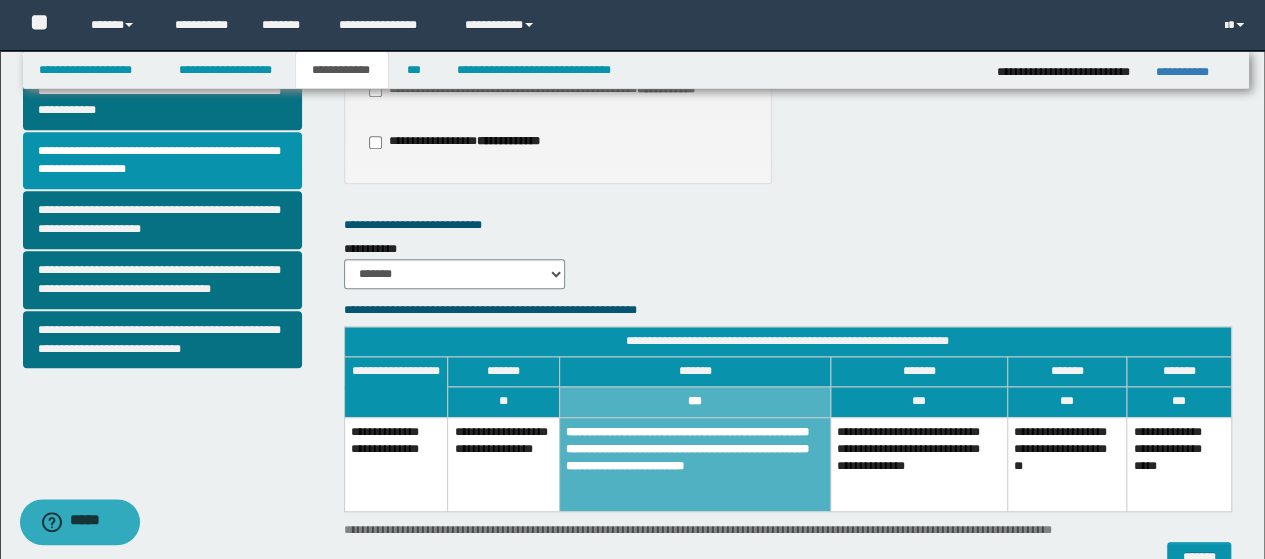 scroll, scrollTop: 800, scrollLeft: 0, axis: vertical 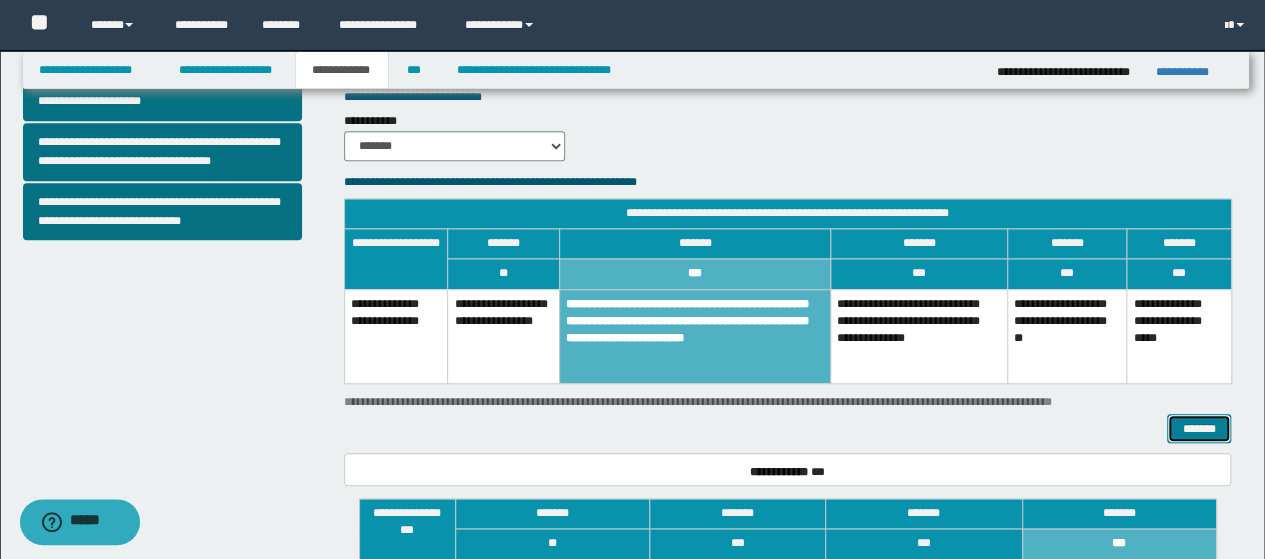 click on "*******" at bounding box center [1199, 428] 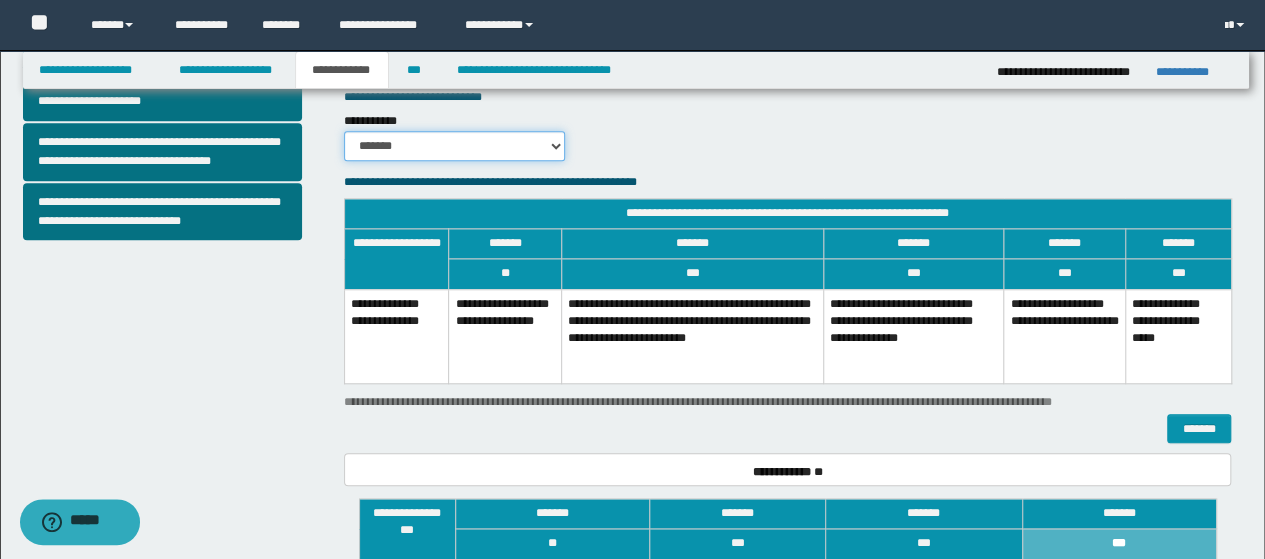 click on "*******
*********" at bounding box center [455, 146] 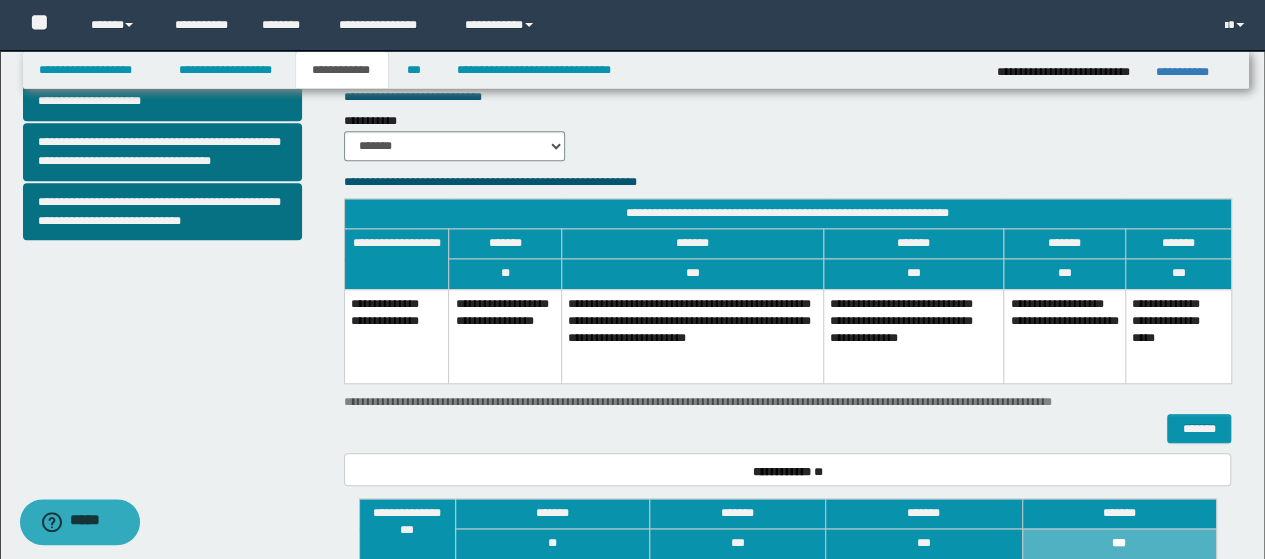 click on "**********" at bounding box center (693, 336) 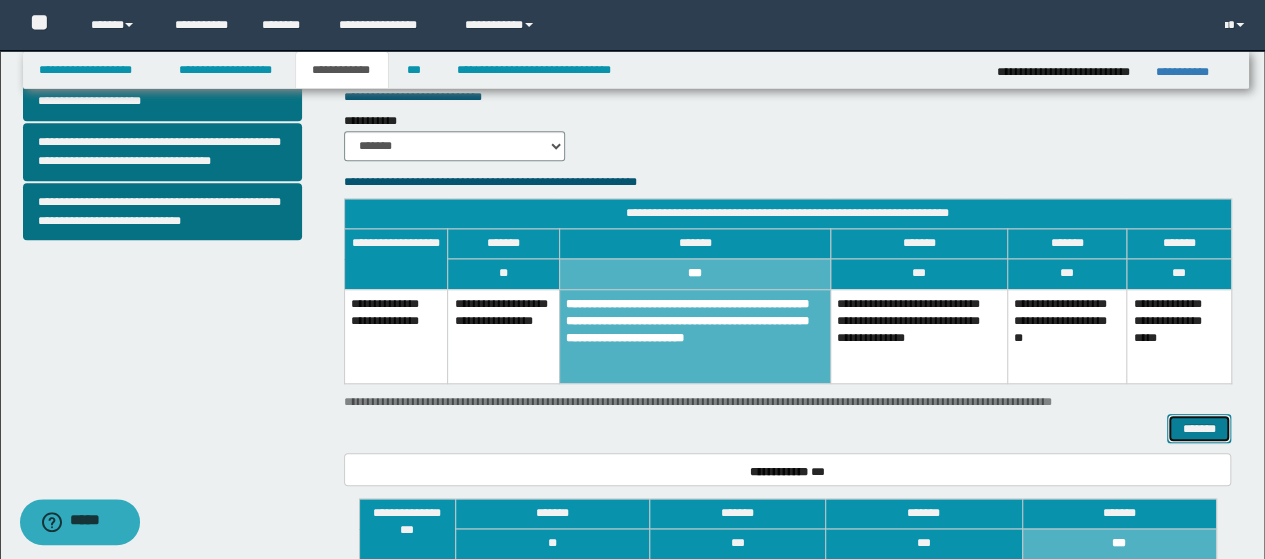 click on "*******" at bounding box center [1199, 428] 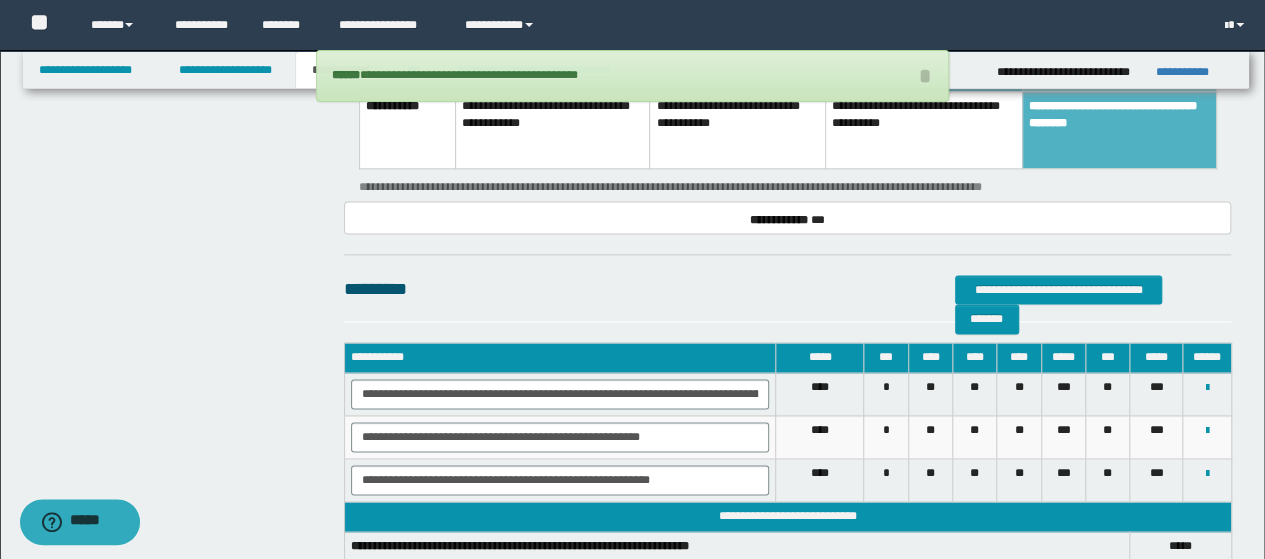 scroll, scrollTop: 1300, scrollLeft: 0, axis: vertical 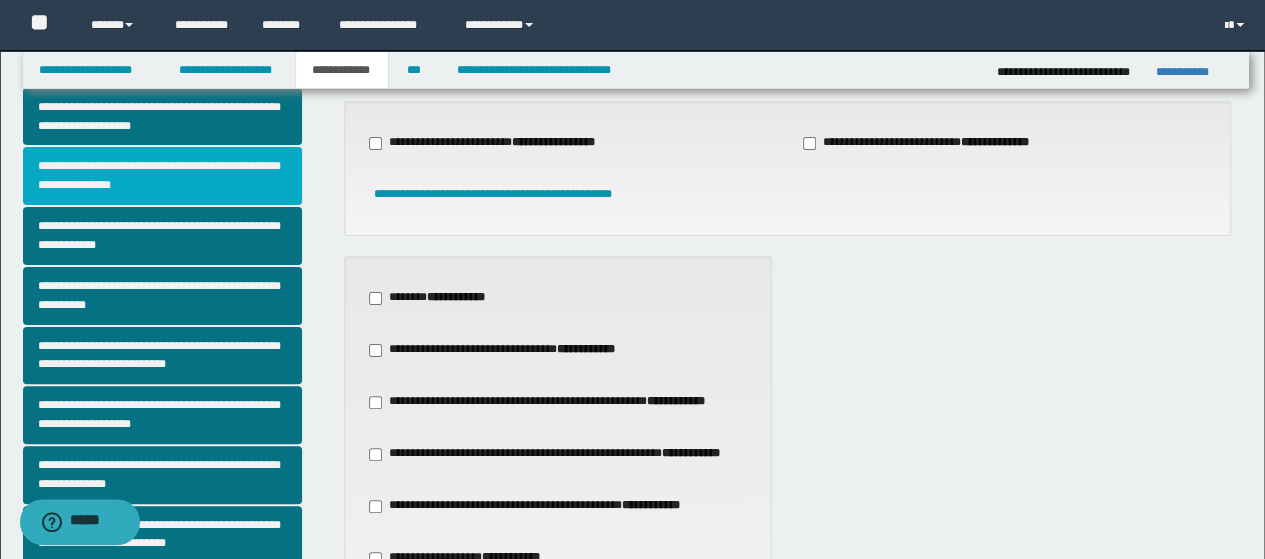 click on "**********" at bounding box center [162, 176] 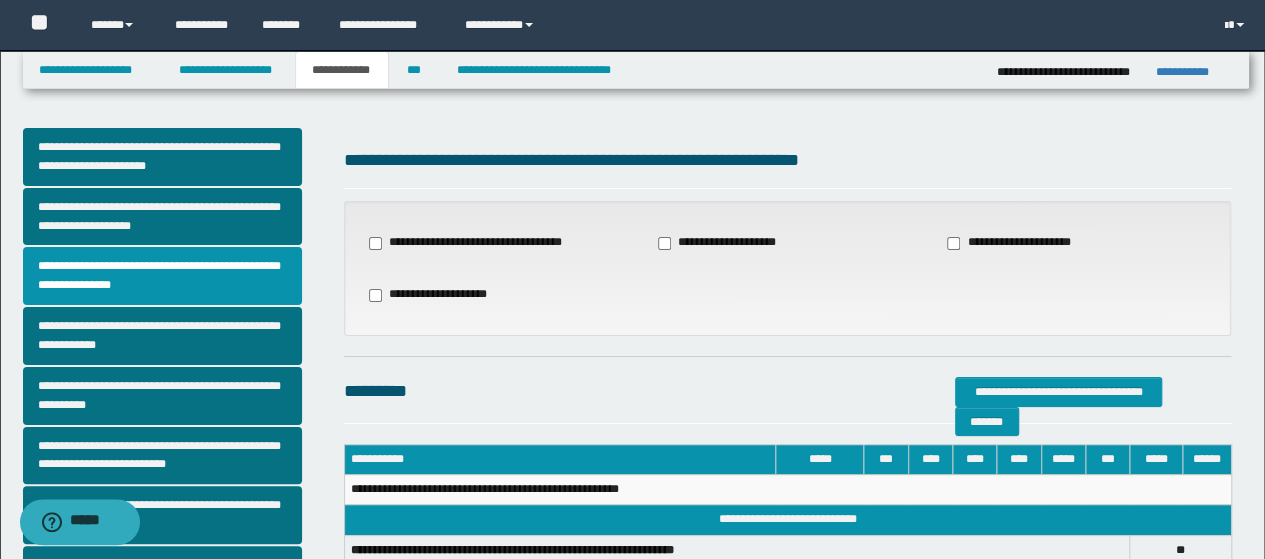 click on "**********" at bounding box center [474, 243] 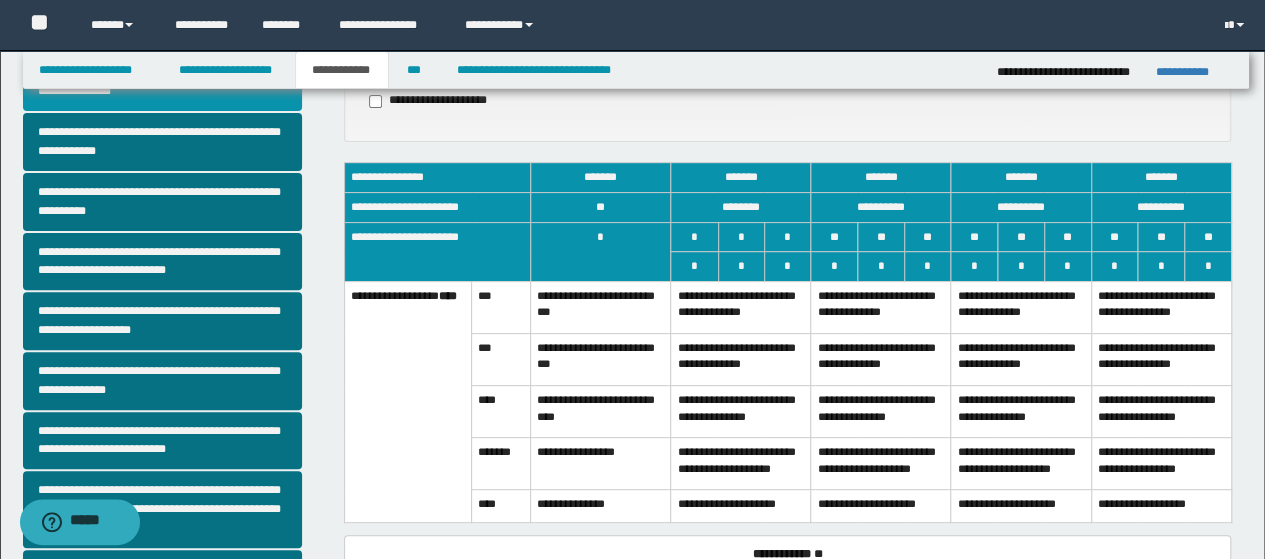 scroll, scrollTop: 200, scrollLeft: 0, axis: vertical 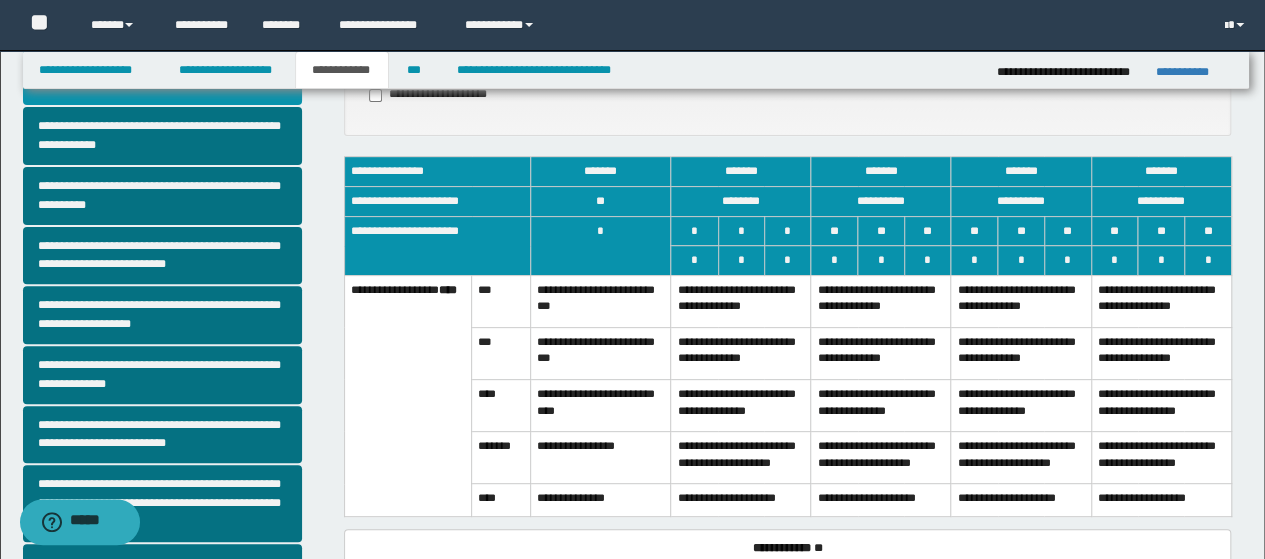 click on "**********" at bounding box center [741, 500] 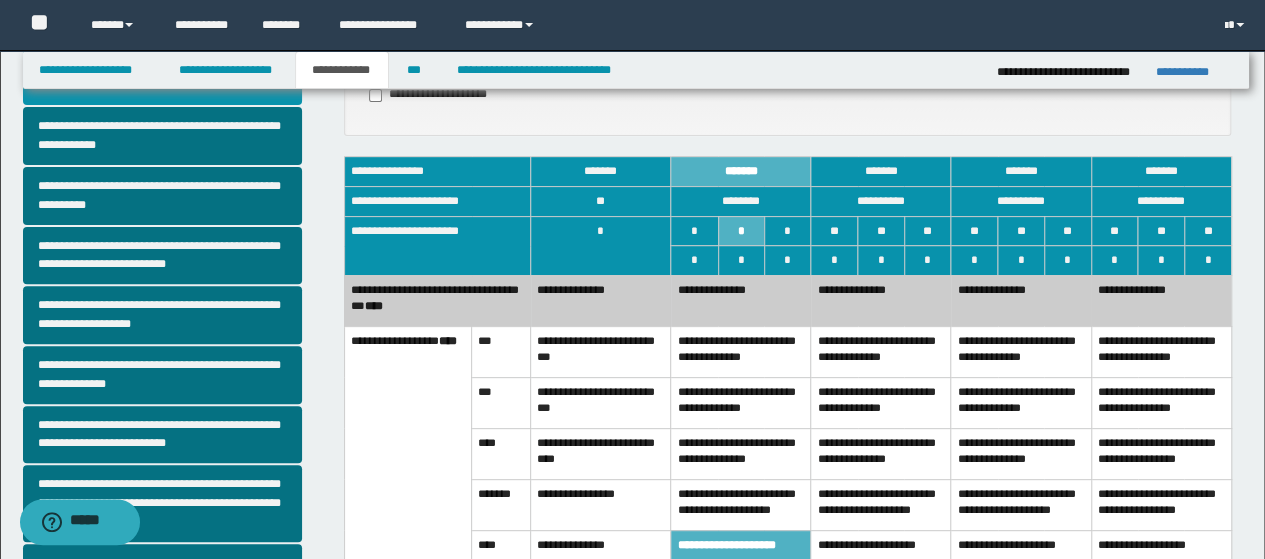 click on "**********" at bounding box center [741, 546] 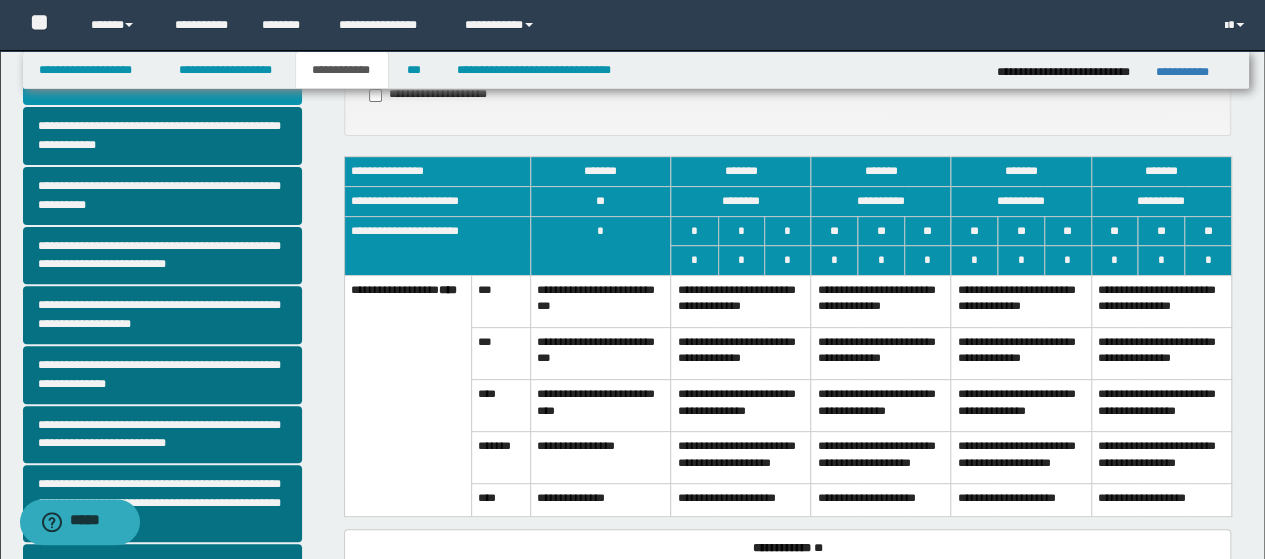 click on "**********" at bounding box center (741, 353) 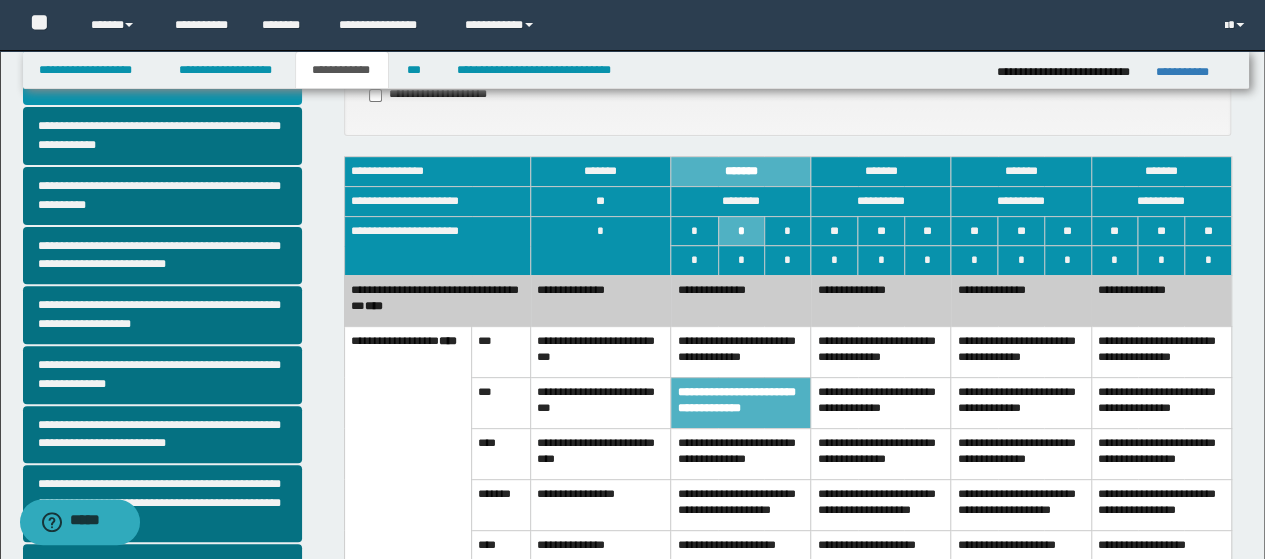 click on "**********" at bounding box center (881, 402) 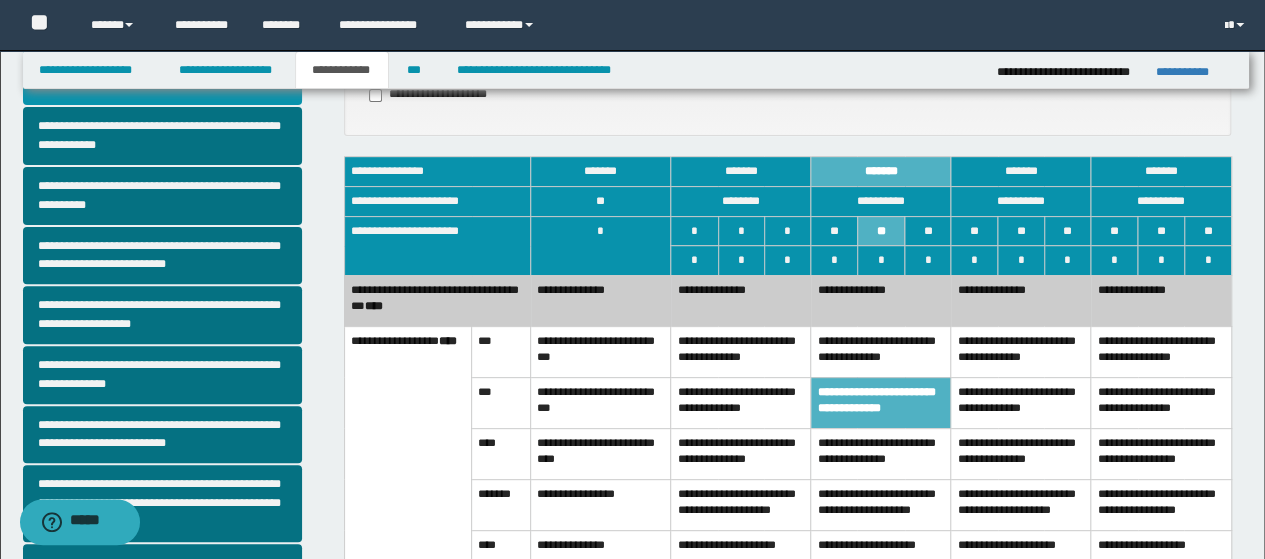 click on "**********" at bounding box center [741, 402] 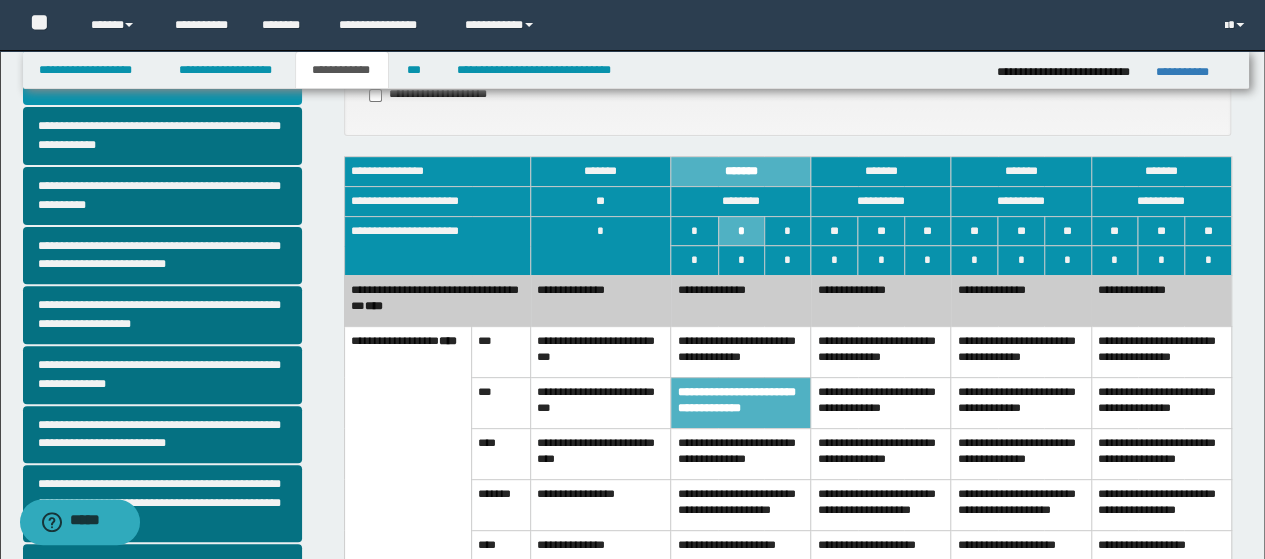 click on "**********" at bounding box center (881, 351) 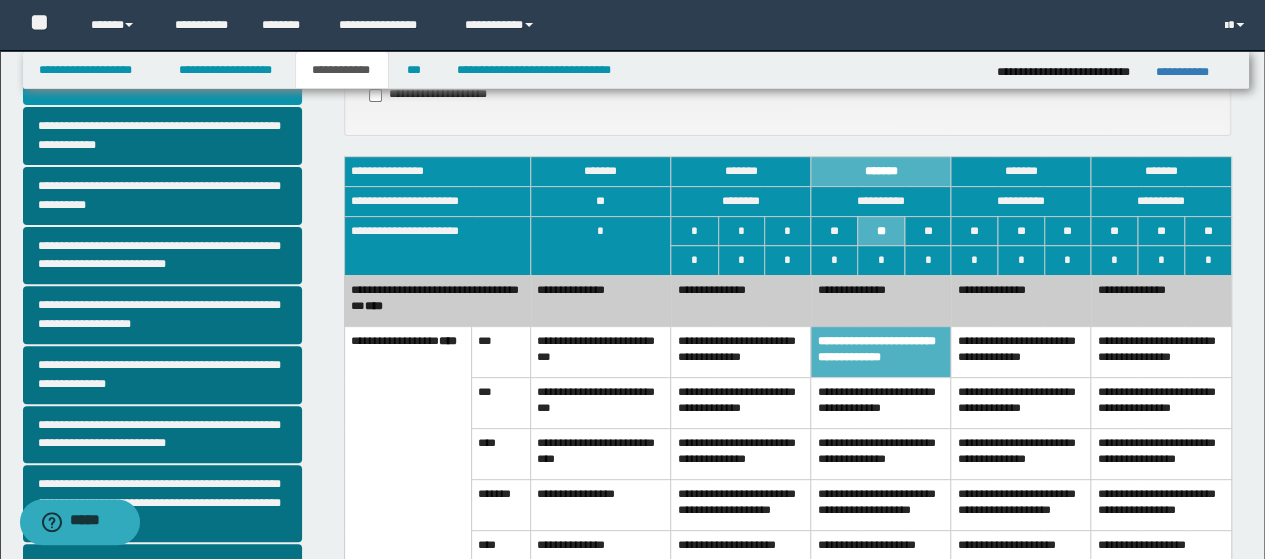 click on "**********" at bounding box center [741, 351] 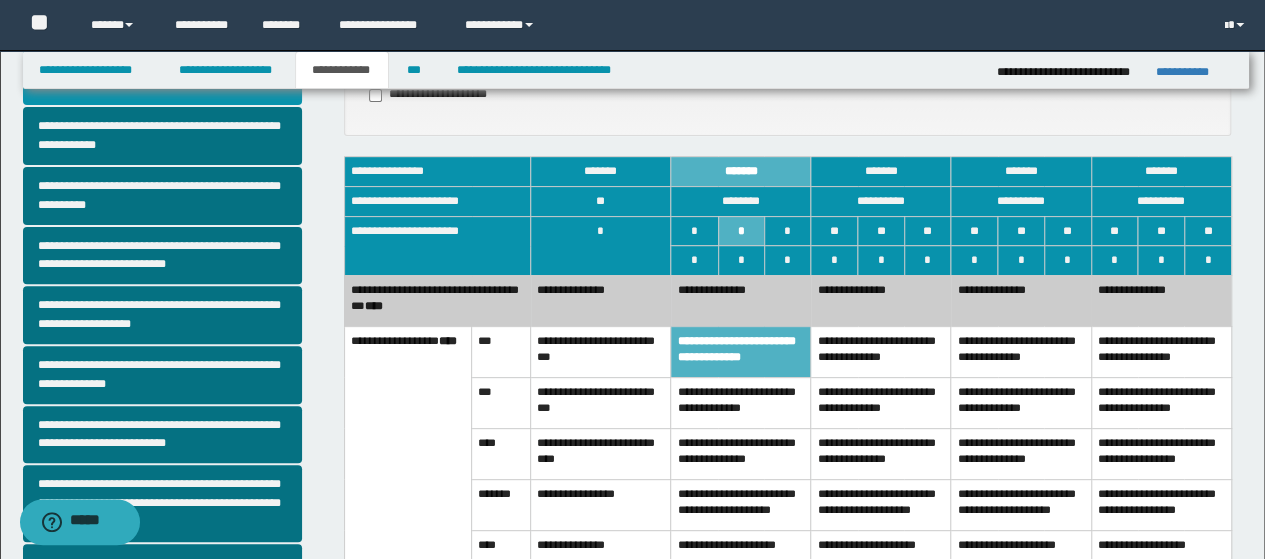 click on "**********" at bounding box center [741, 300] 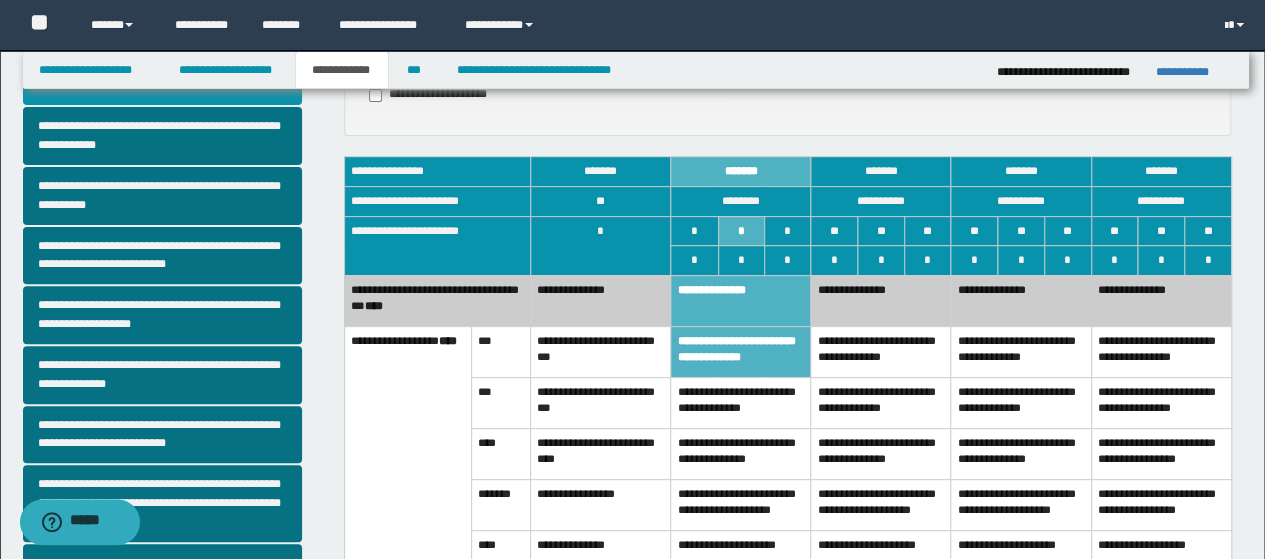 click on "**********" at bounding box center [741, 402] 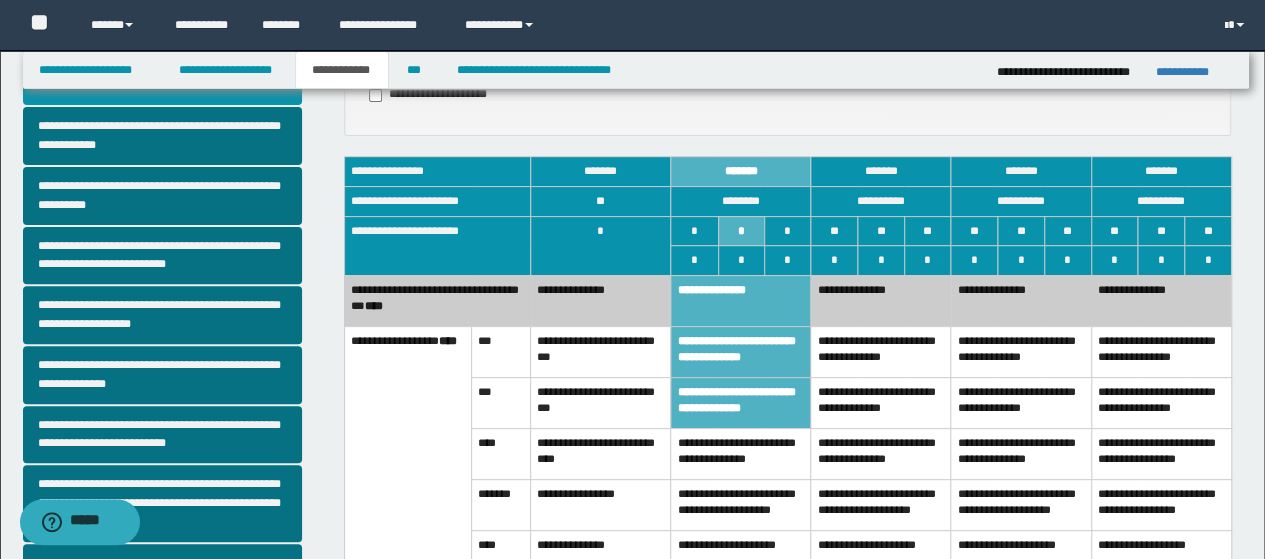 click on "**********" at bounding box center (741, 351) 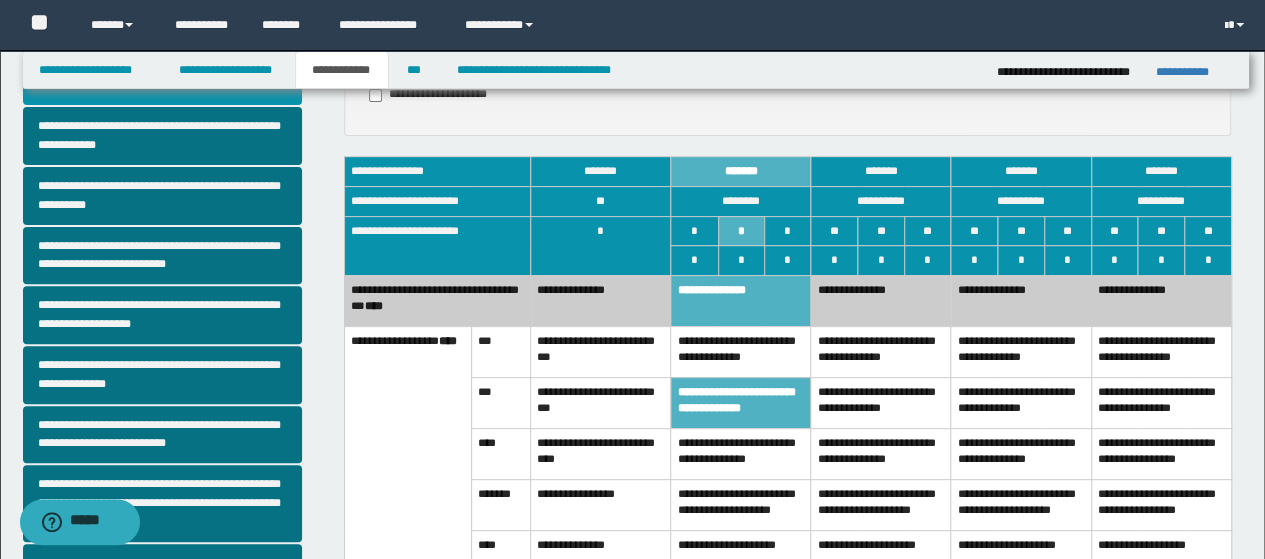 click on "**********" at bounding box center (881, 300) 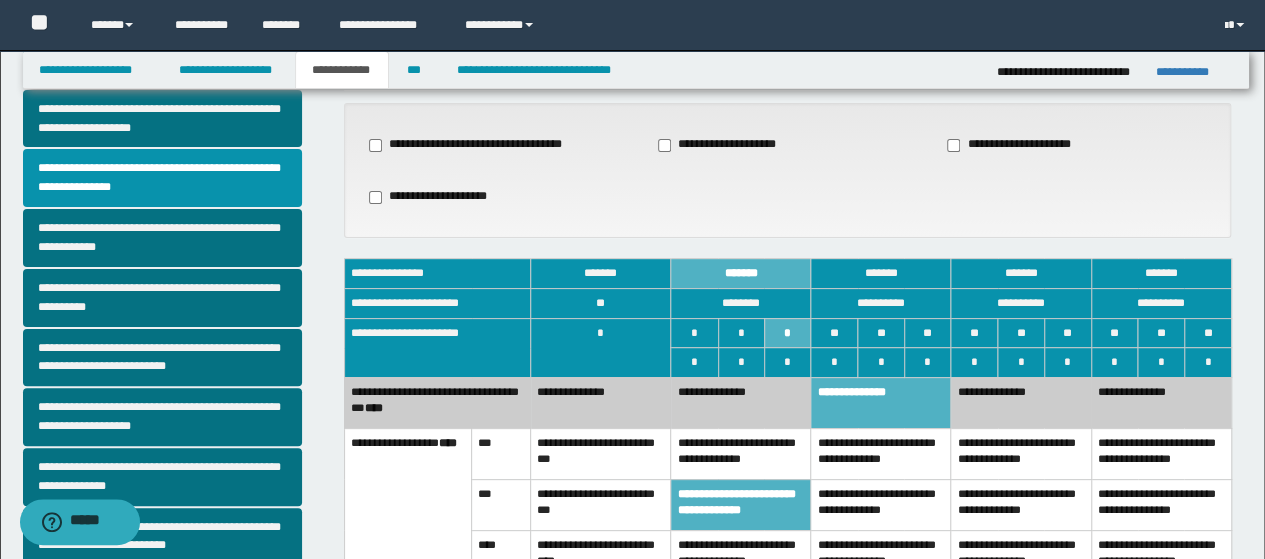 scroll, scrollTop: 0, scrollLeft: 0, axis: both 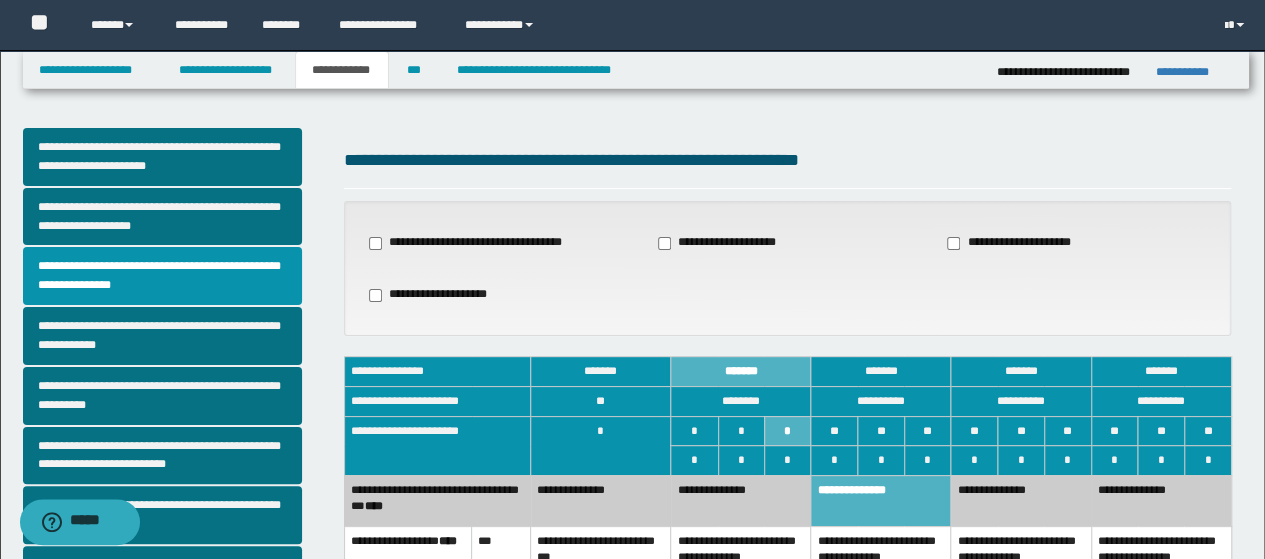 click on "**********" at bounding box center (1017, 243) 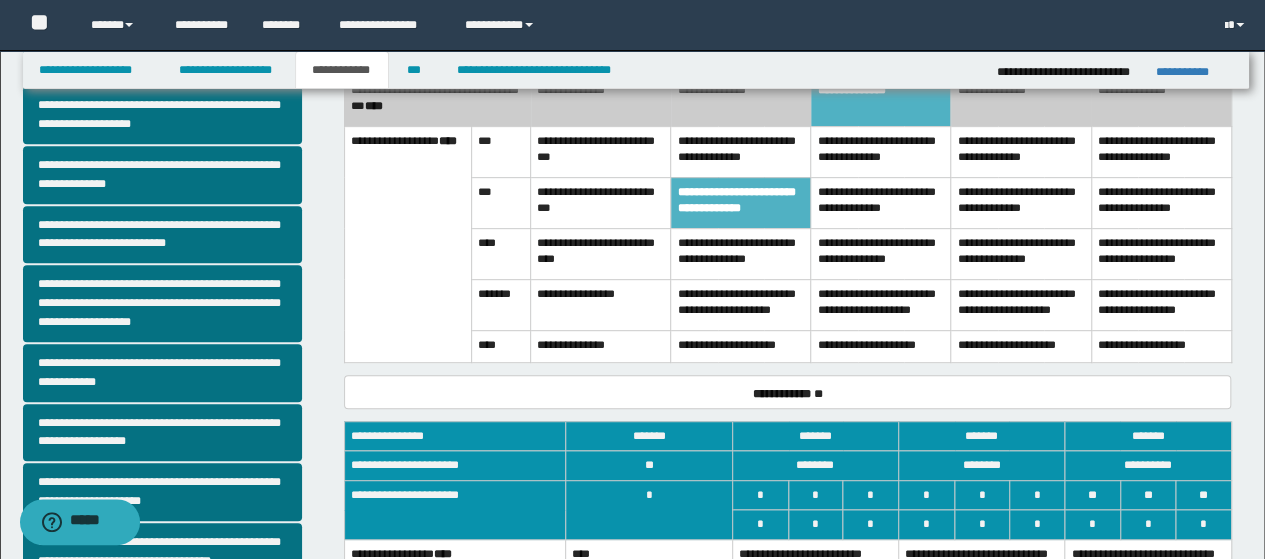scroll, scrollTop: 600, scrollLeft: 0, axis: vertical 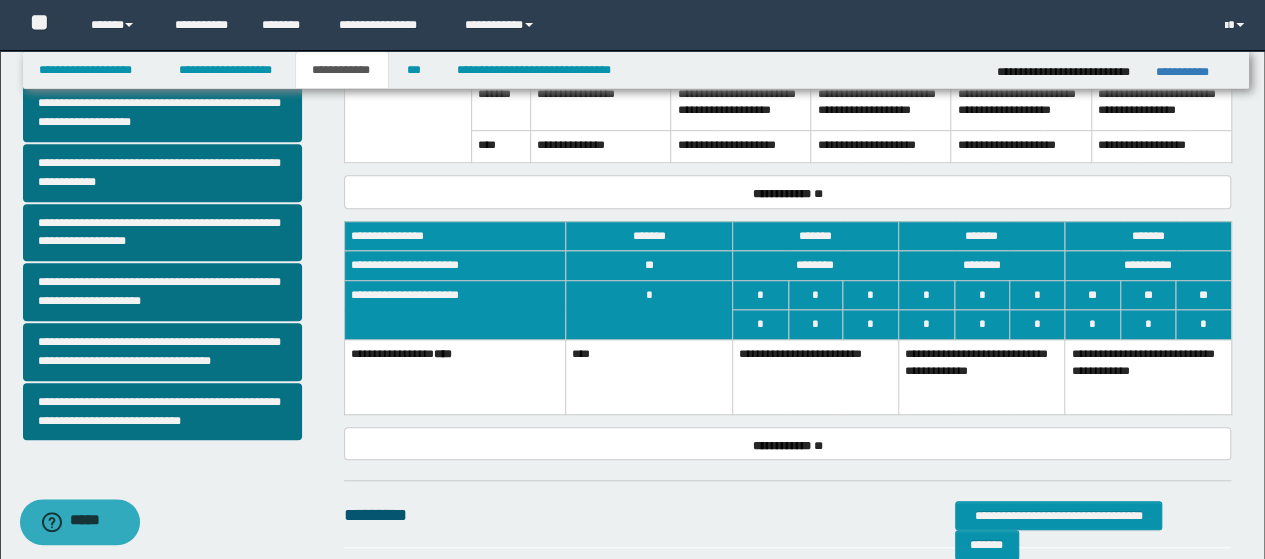 click on "**********" at bounding box center [981, 377] 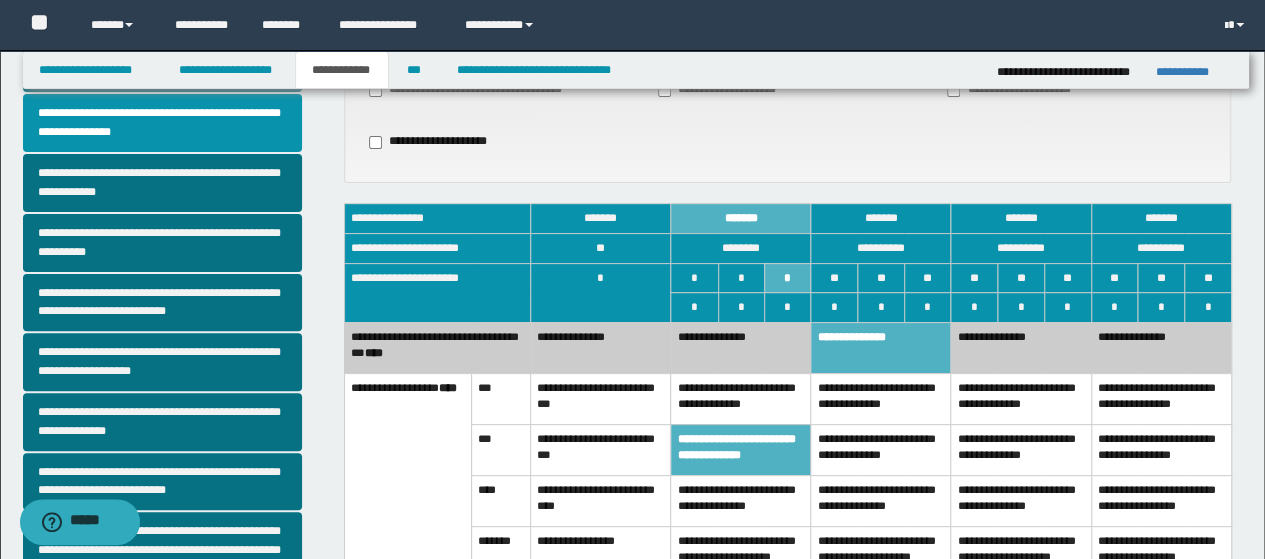 scroll, scrollTop: 0, scrollLeft: 0, axis: both 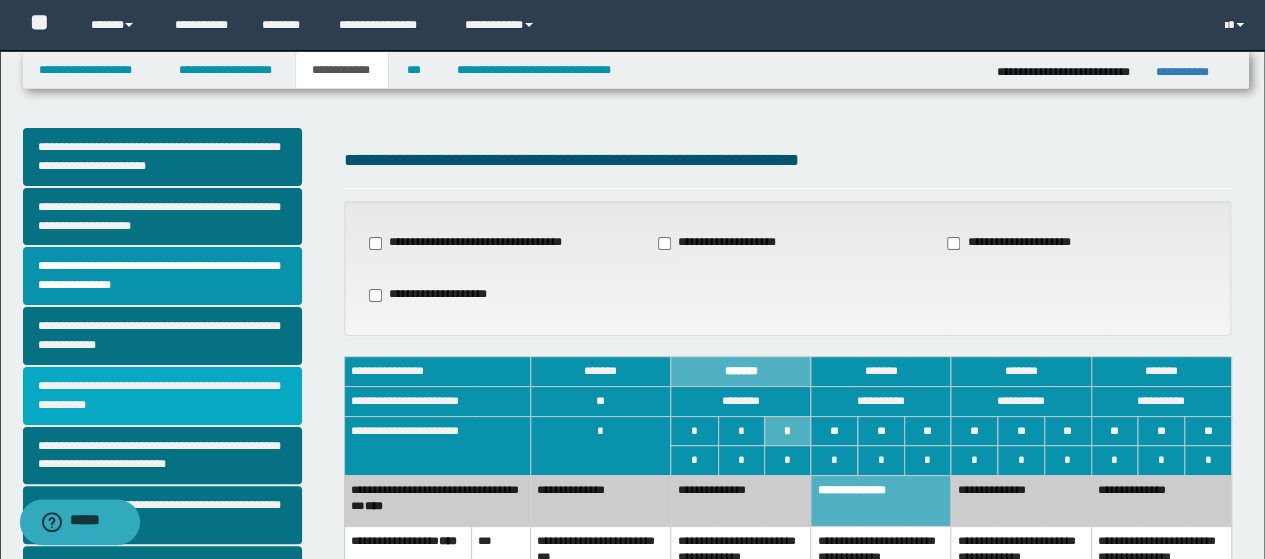 click on "**********" at bounding box center [162, 396] 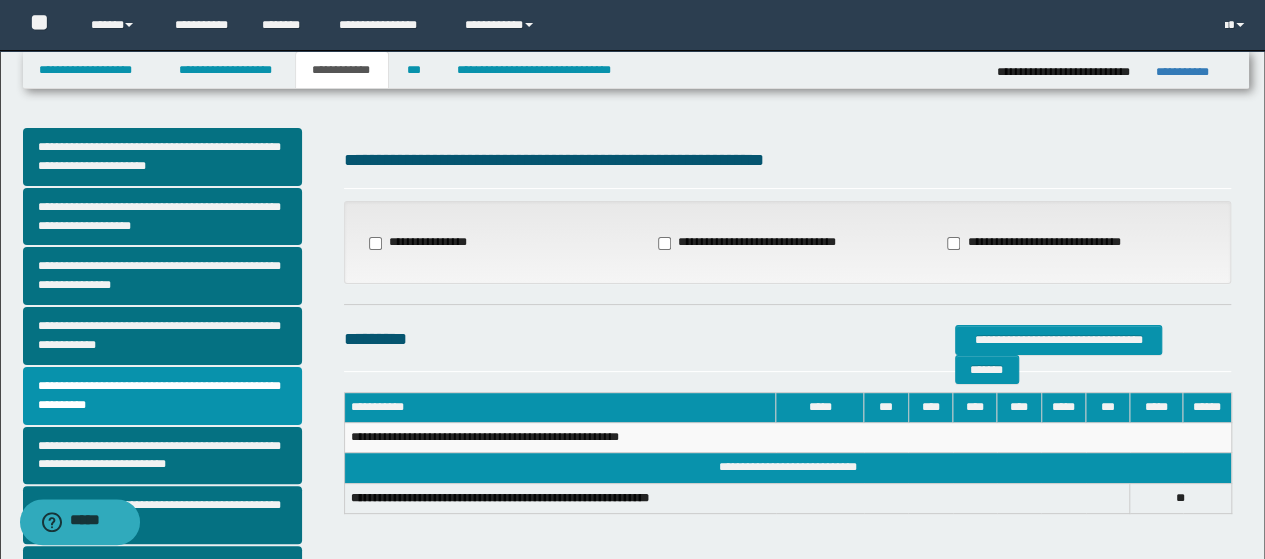 click on "**********" at bounding box center [1047, 243] 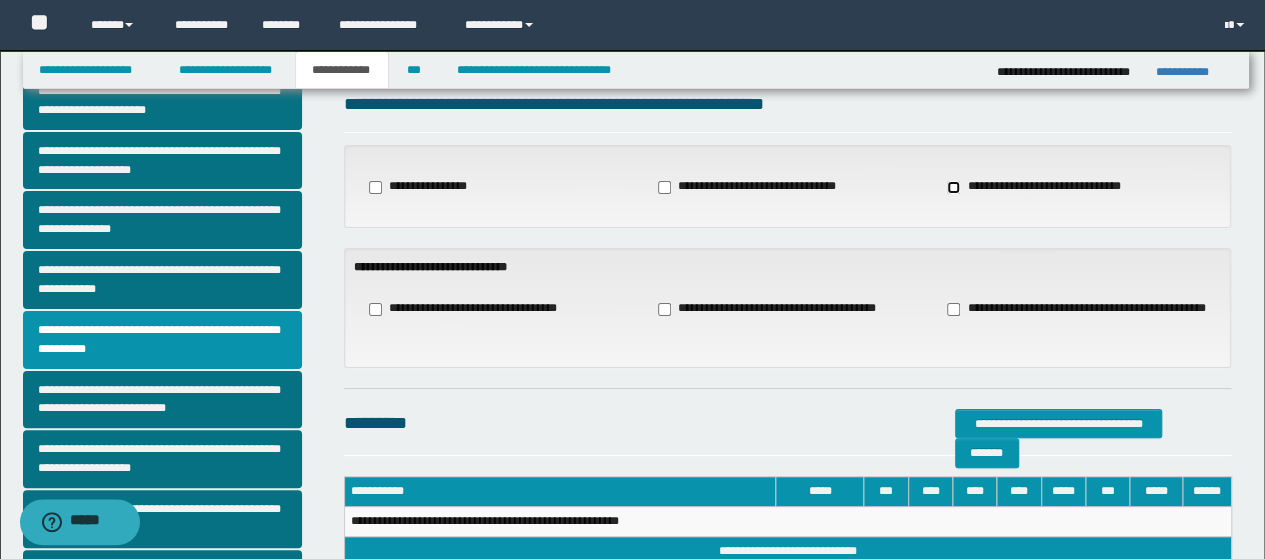 scroll, scrollTop: 100, scrollLeft: 0, axis: vertical 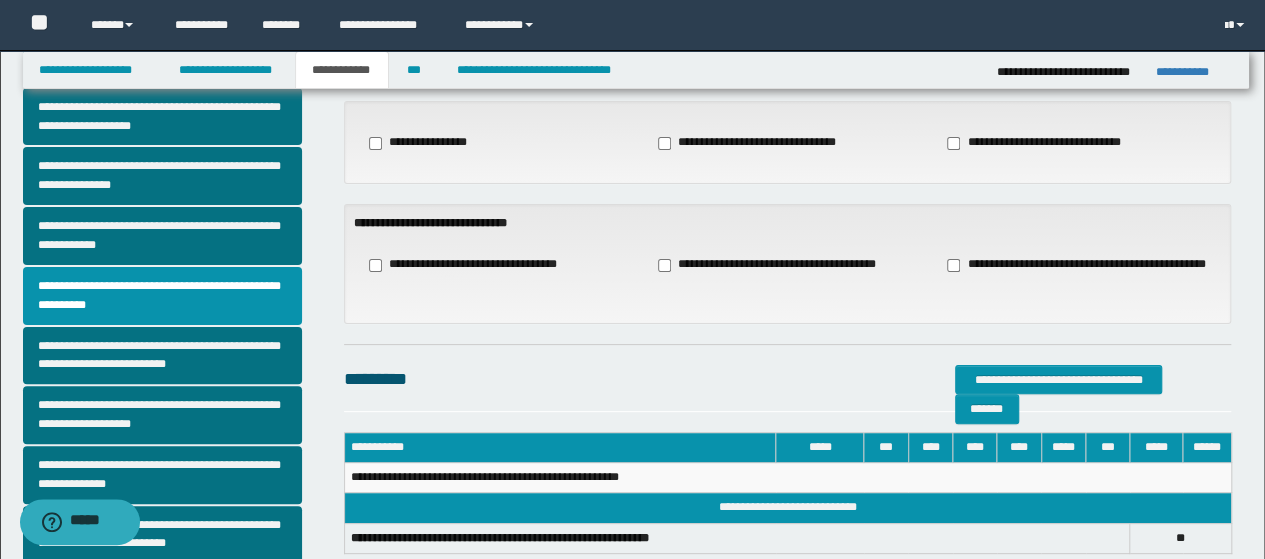 click on "**********" at bounding box center [774, 265] 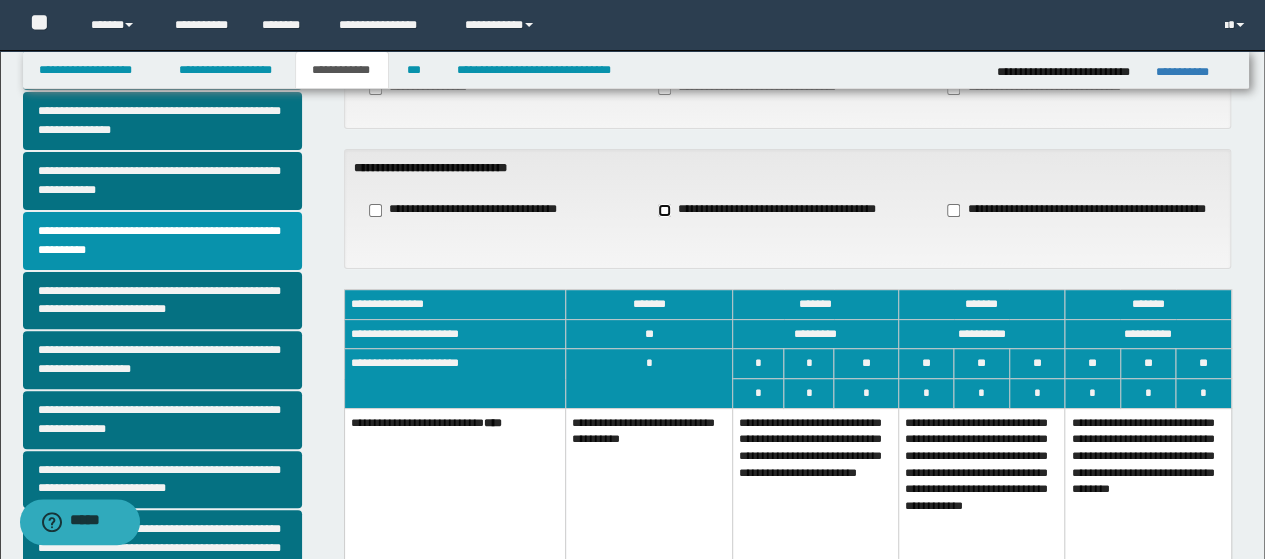 scroll, scrollTop: 200, scrollLeft: 0, axis: vertical 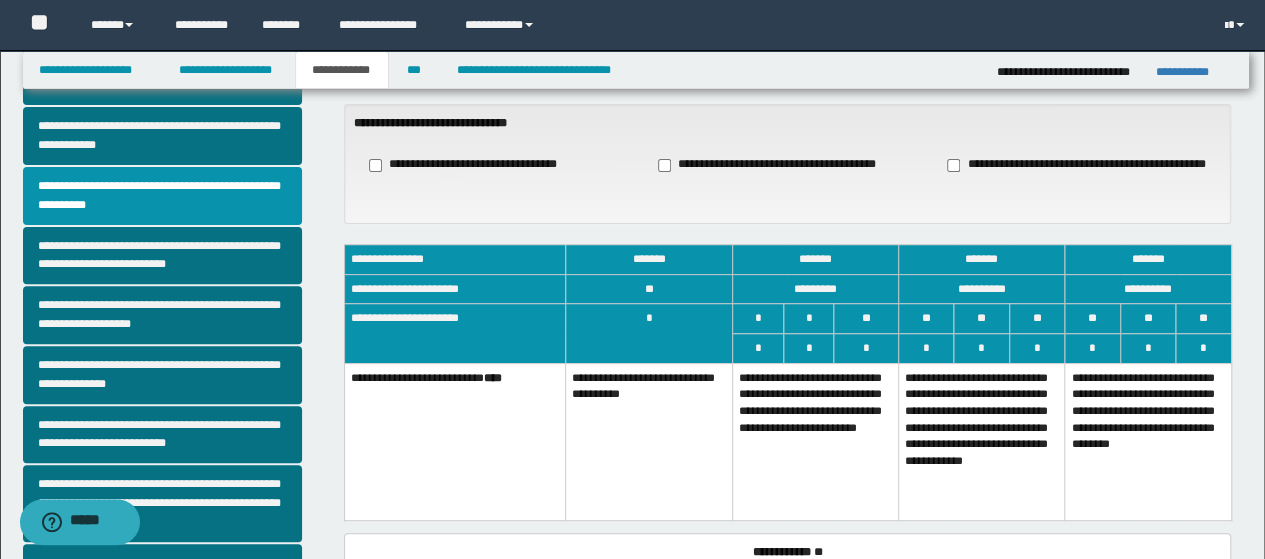 click on "**********" at bounding box center (815, 442) 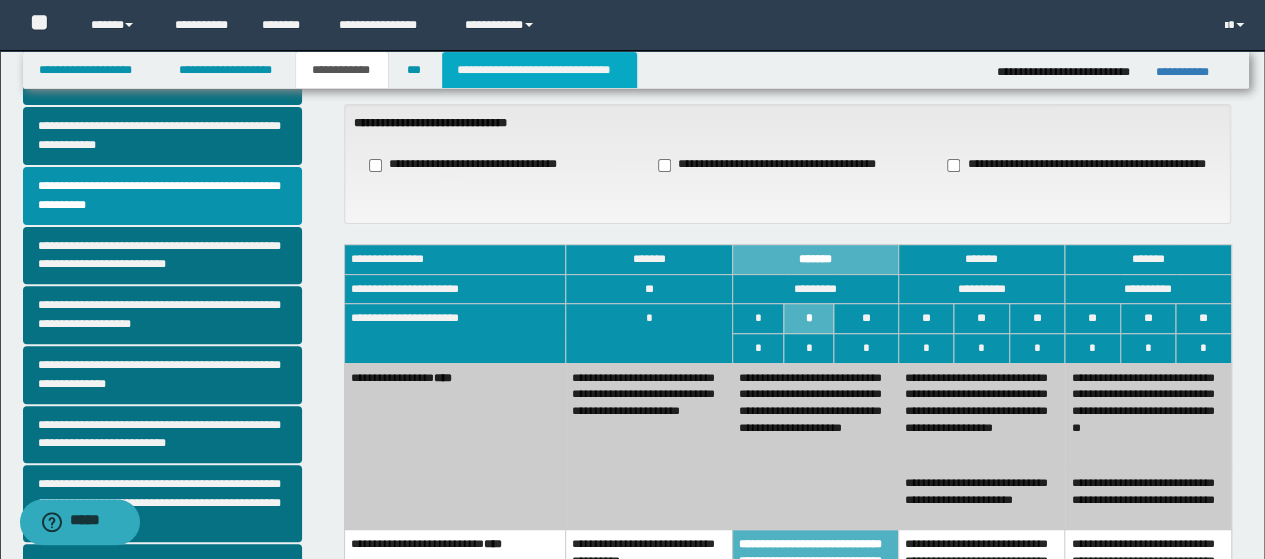 click on "**********" at bounding box center [539, 70] 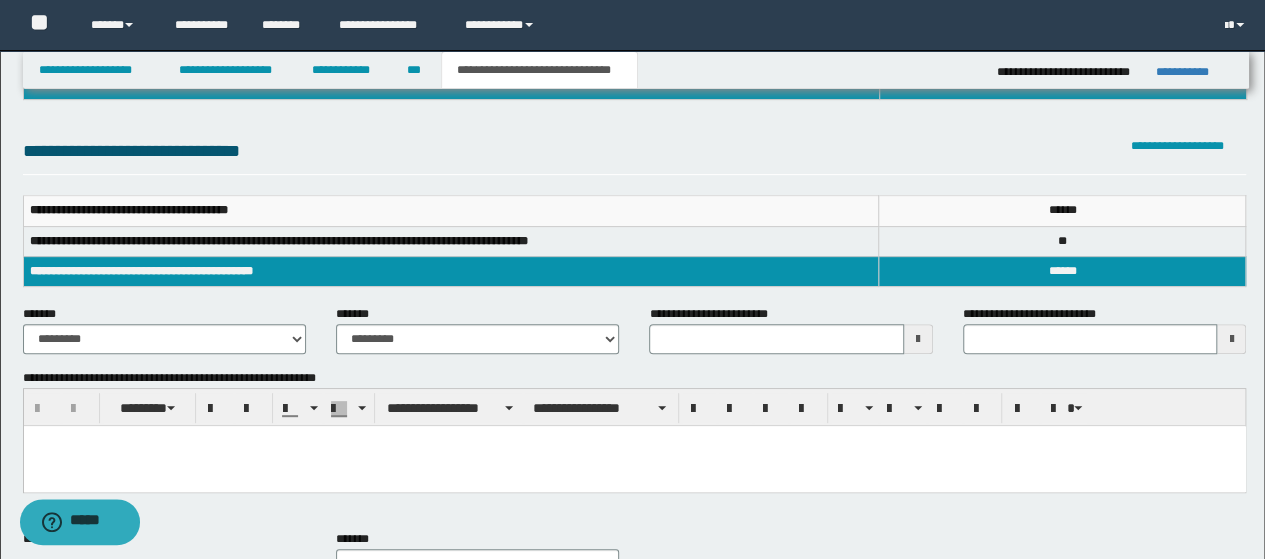 scroll, scrollTop: 300, scrollLeft: 0, axis: vertical 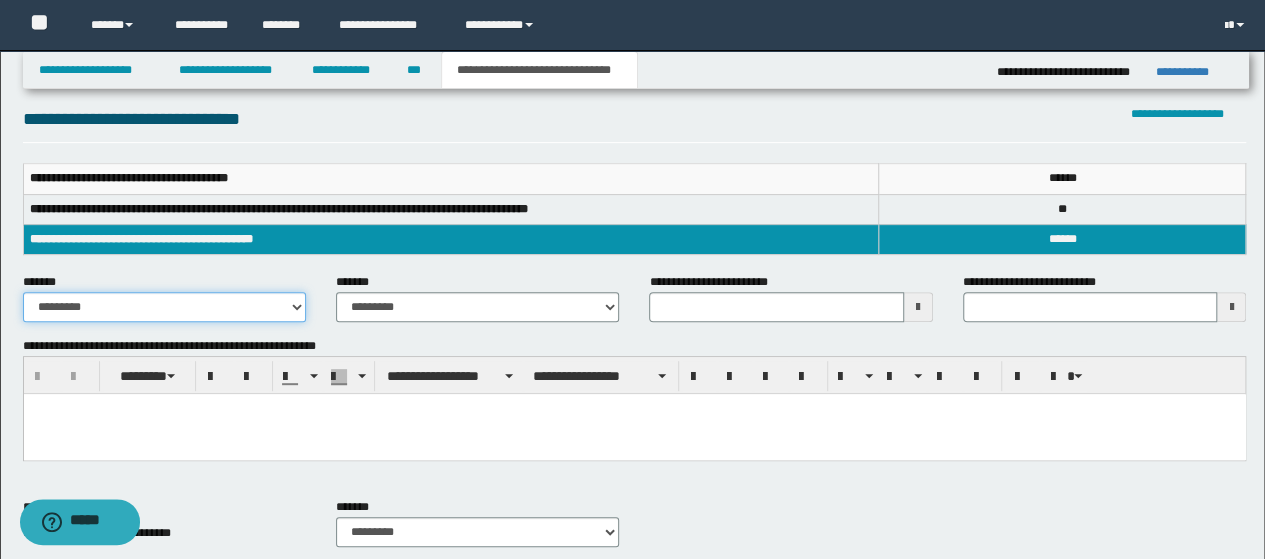 click on "**********" at bounding box center [164, 307] 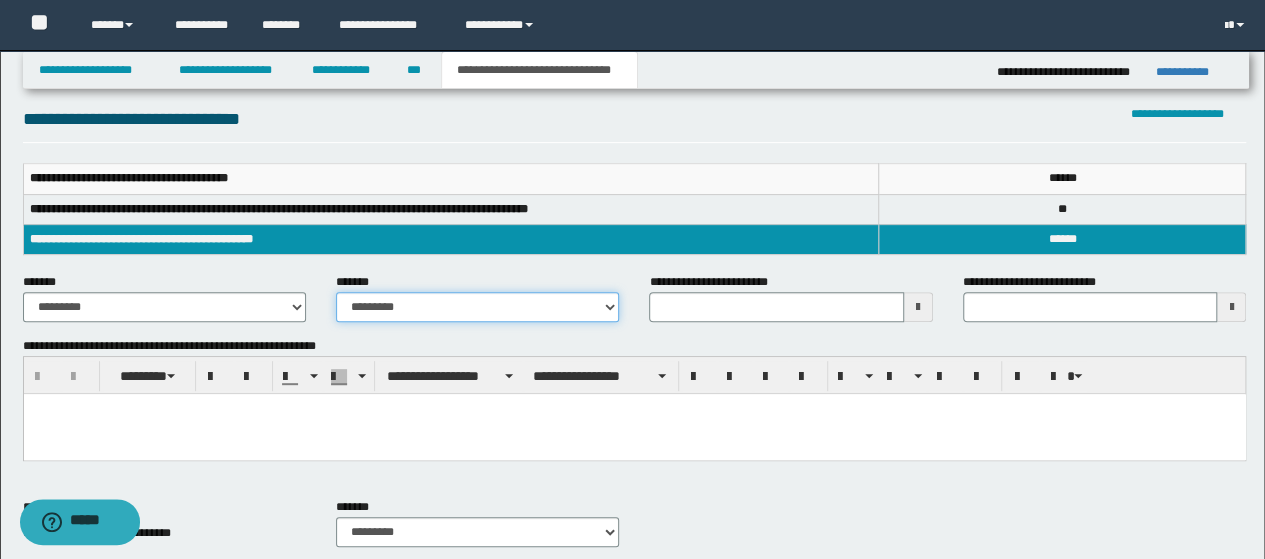 click on "**********" at bounding box center [477, 307] 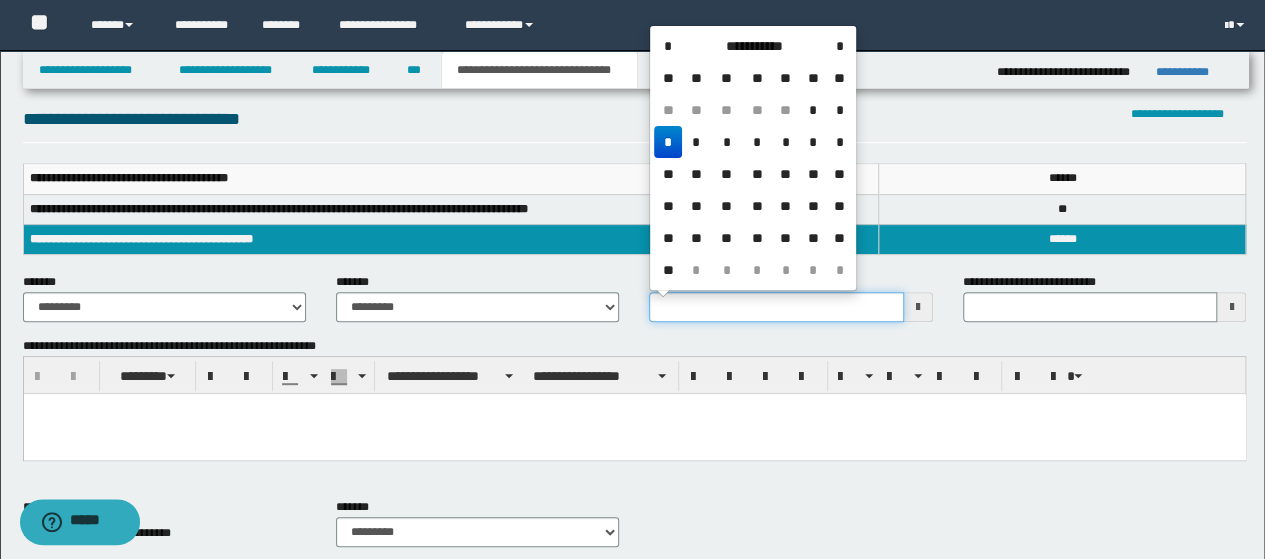 click on "**********" at bounding box center [776, 307] 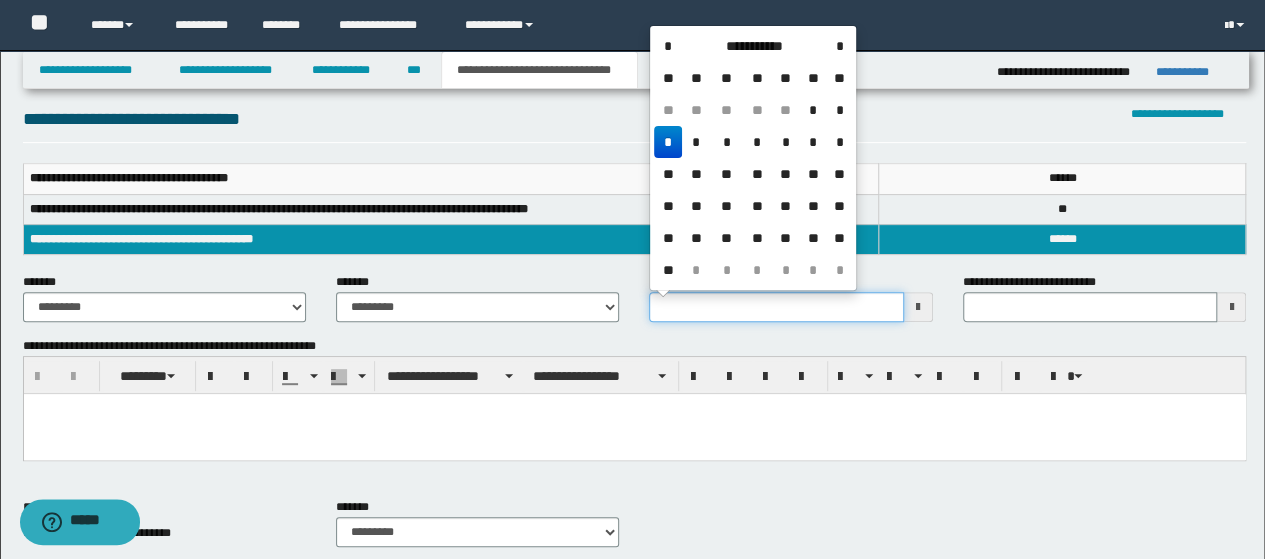 click on "**********" at bounding box center (776, 307) 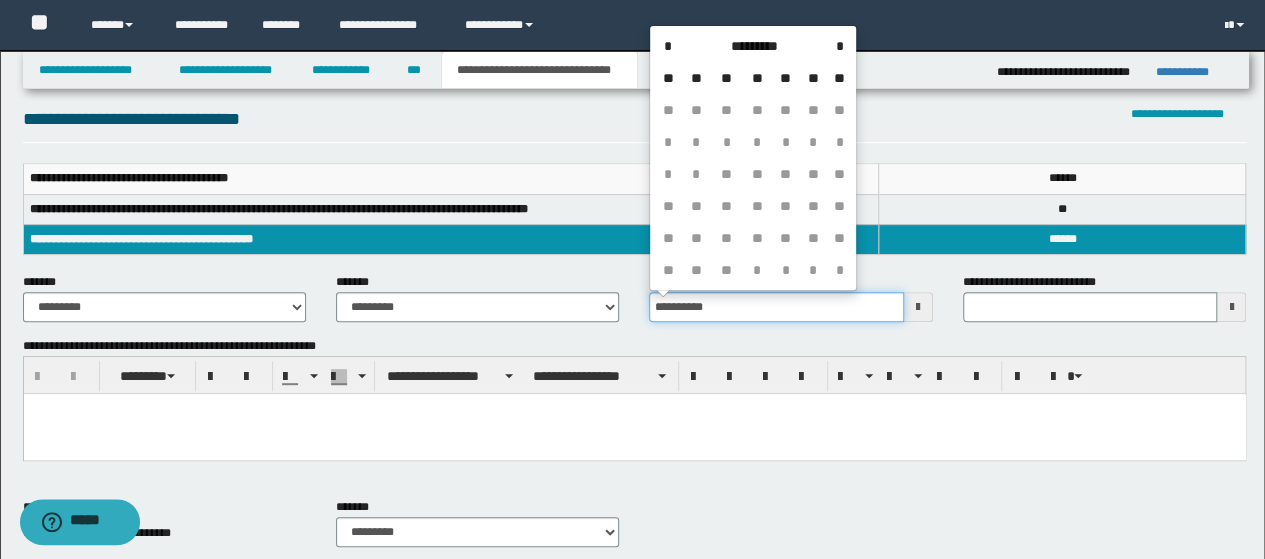 type on "**********" 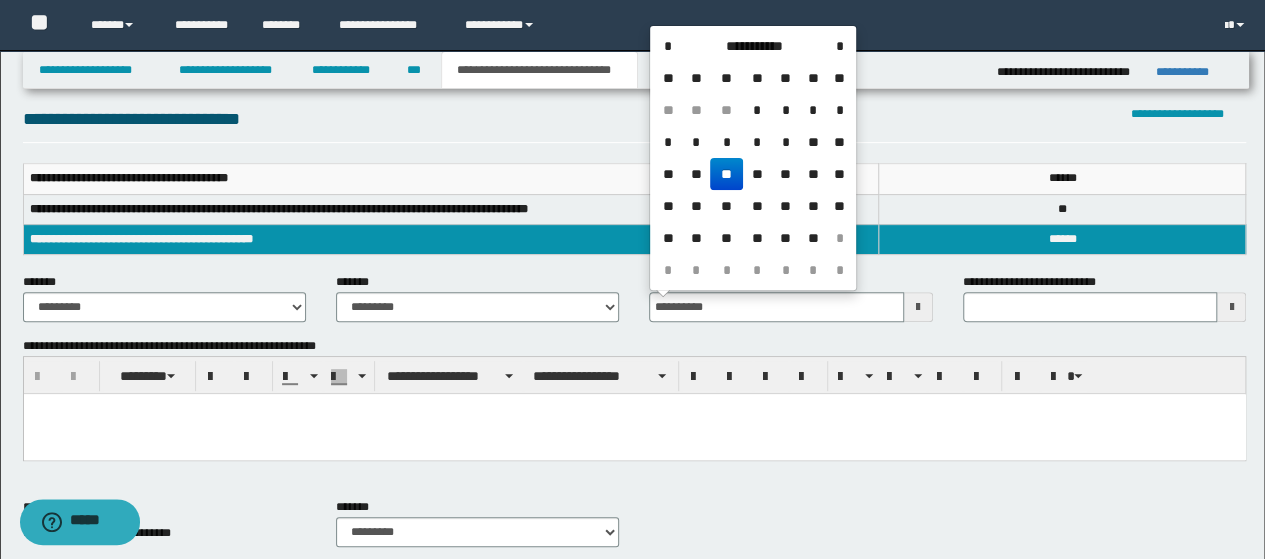 click on "**********" at bounding box center (635, 398) 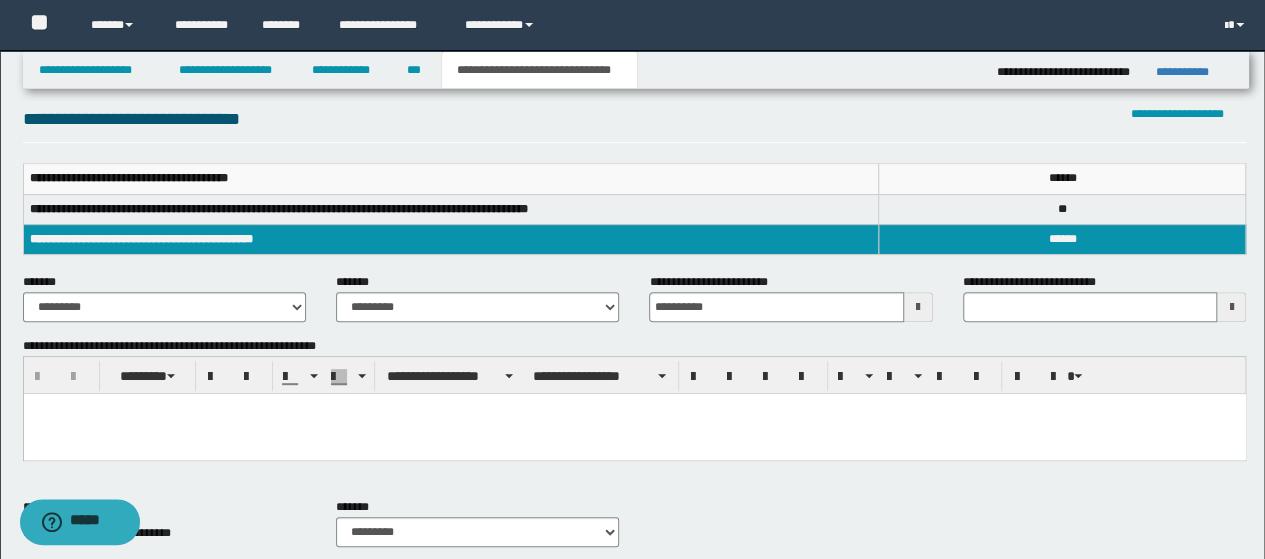 click at bounding box center [634, 409] 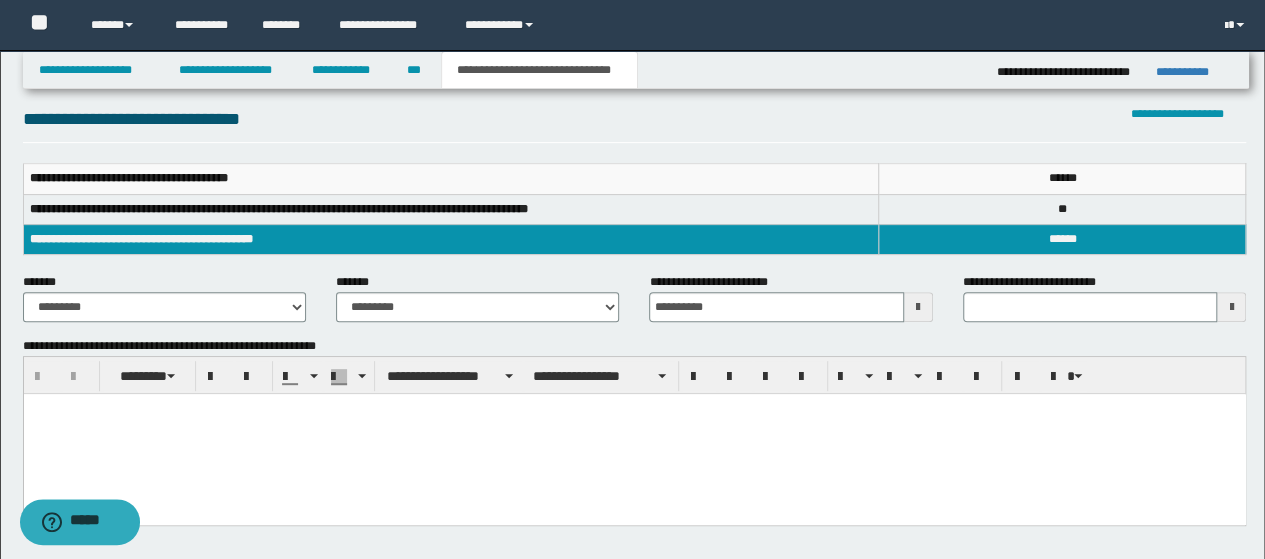 type 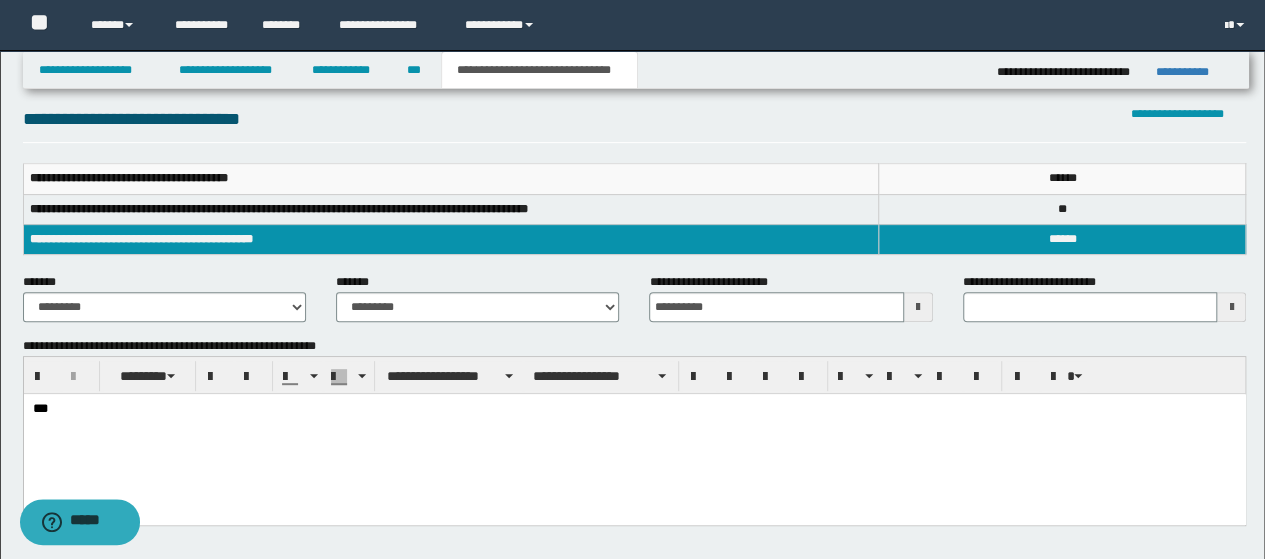 click on "***" at bounding box center [634, 409] 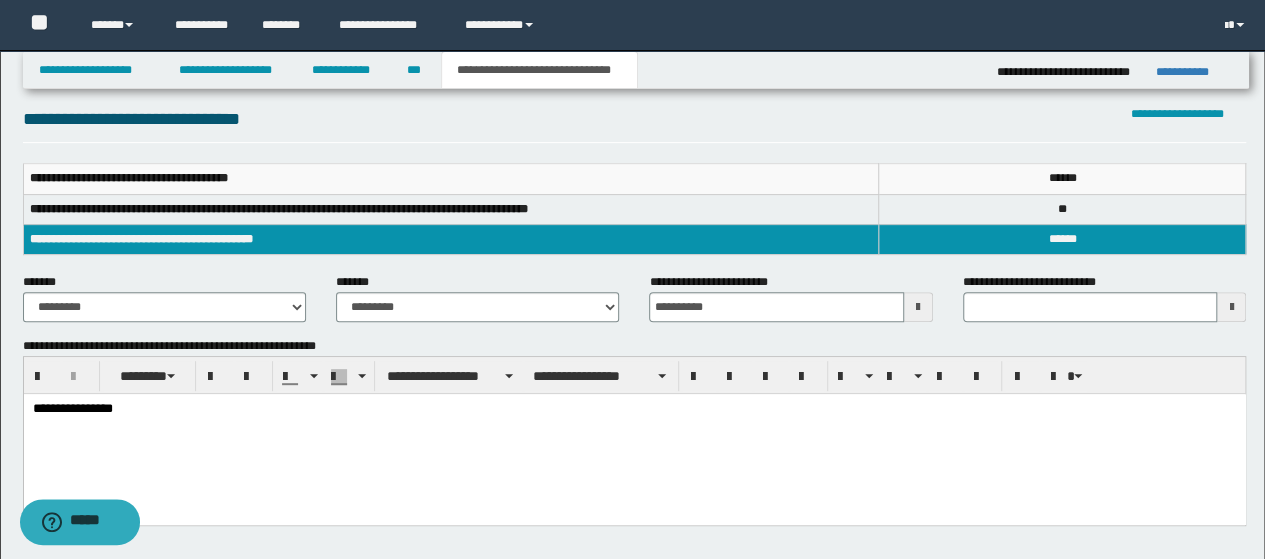 click on "**********" at bounding box center [634, 409] 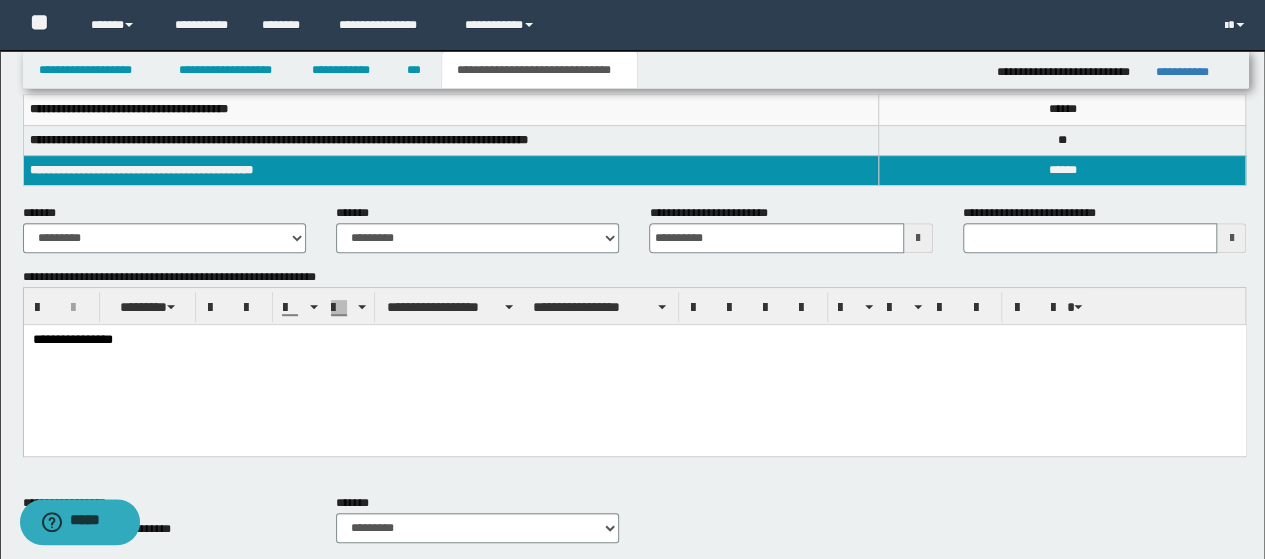 scroll, scrollTop: 400, scrollLeft: 0, axis: vertical 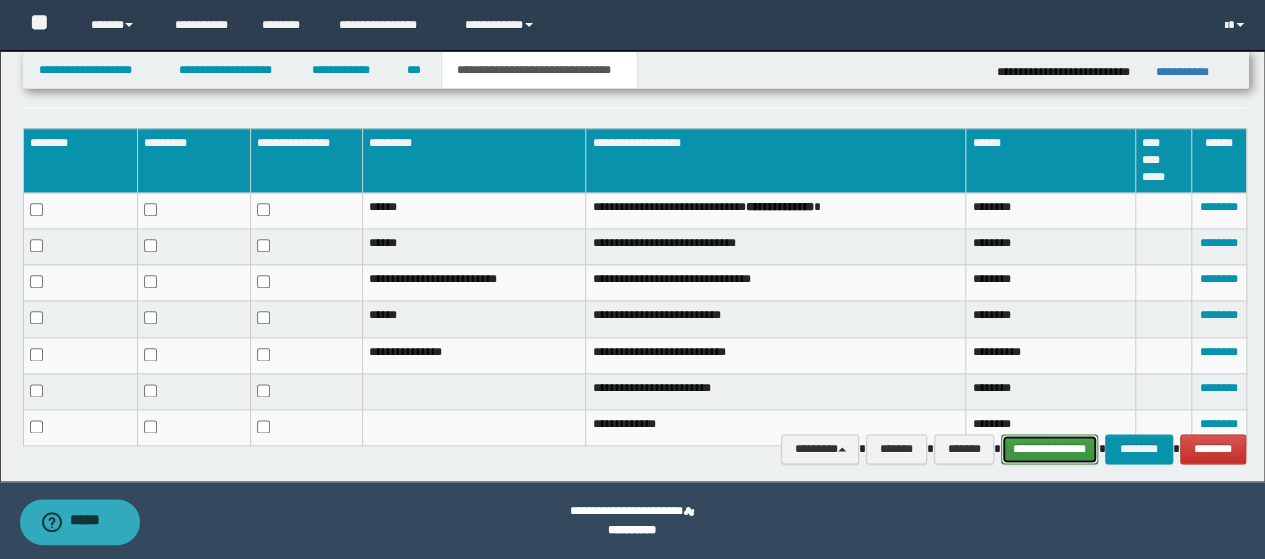 click on "**********" at bounding box center (1050, 448) 